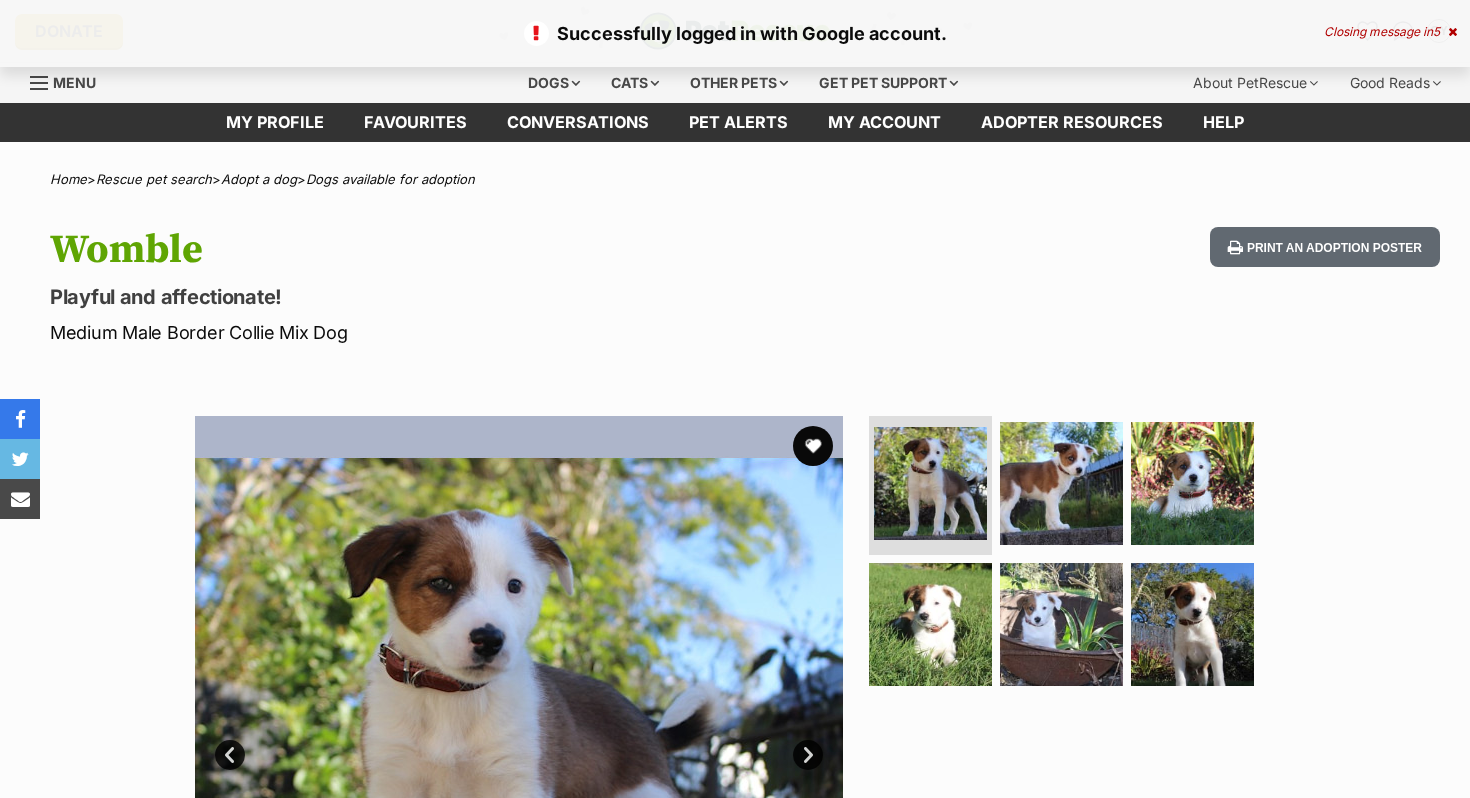 scroll, scrollTop: 0, scrollLeft: 0, axis: both 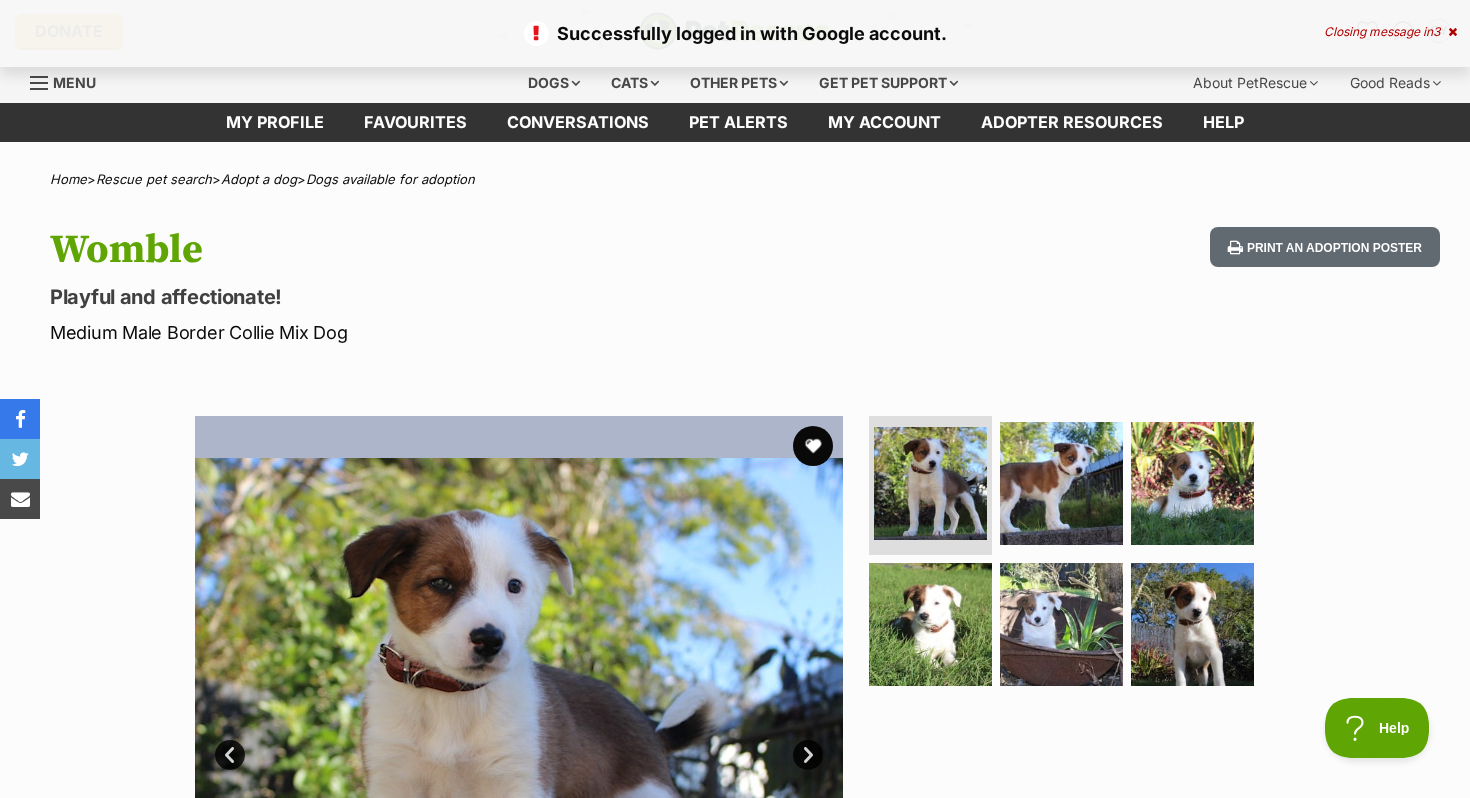 click on "Successfully logged in with Google account.
Closing message in
3" at bounding box center [735, 33] 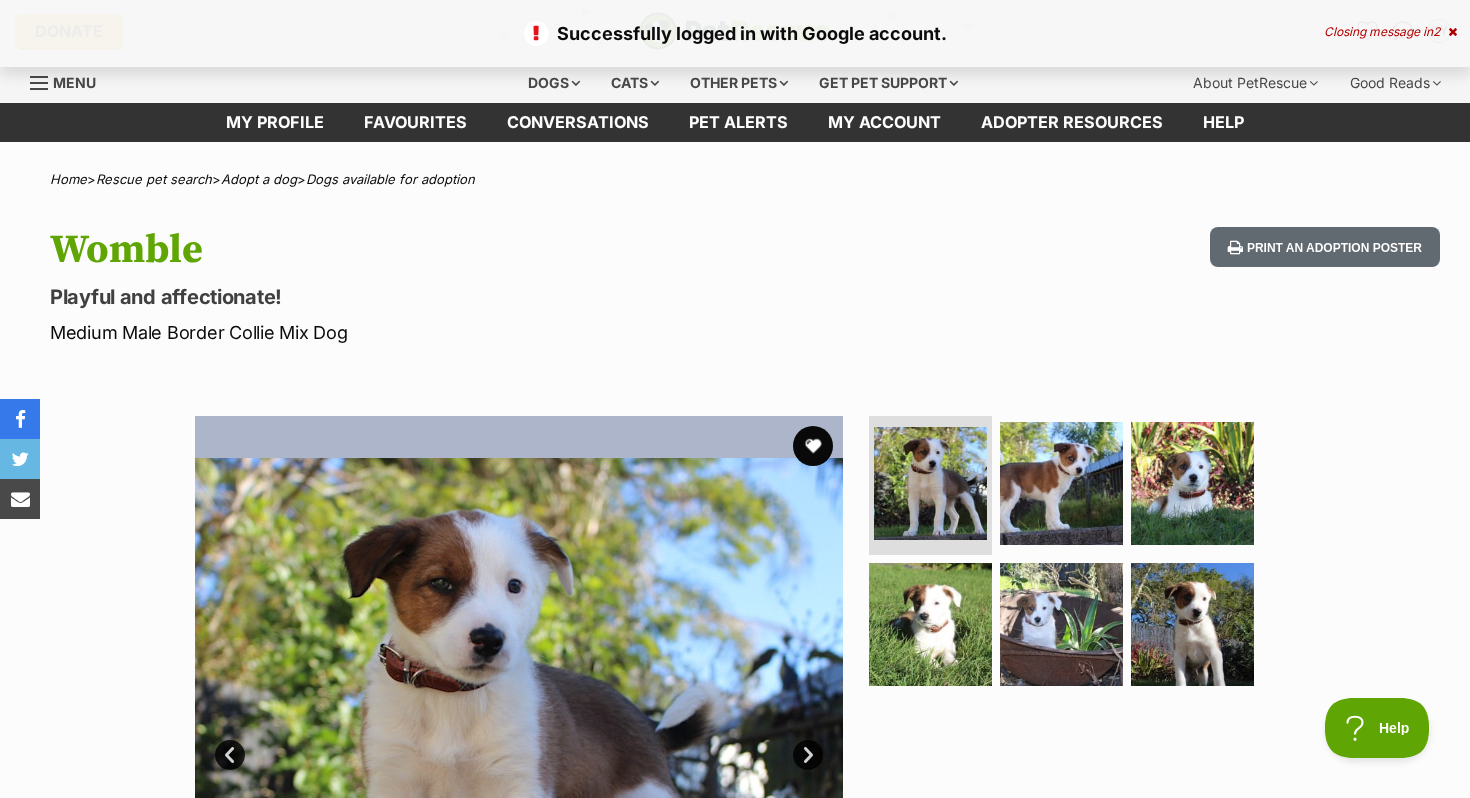 click on "Closing message in
2" at bounding box center (1390, 32) 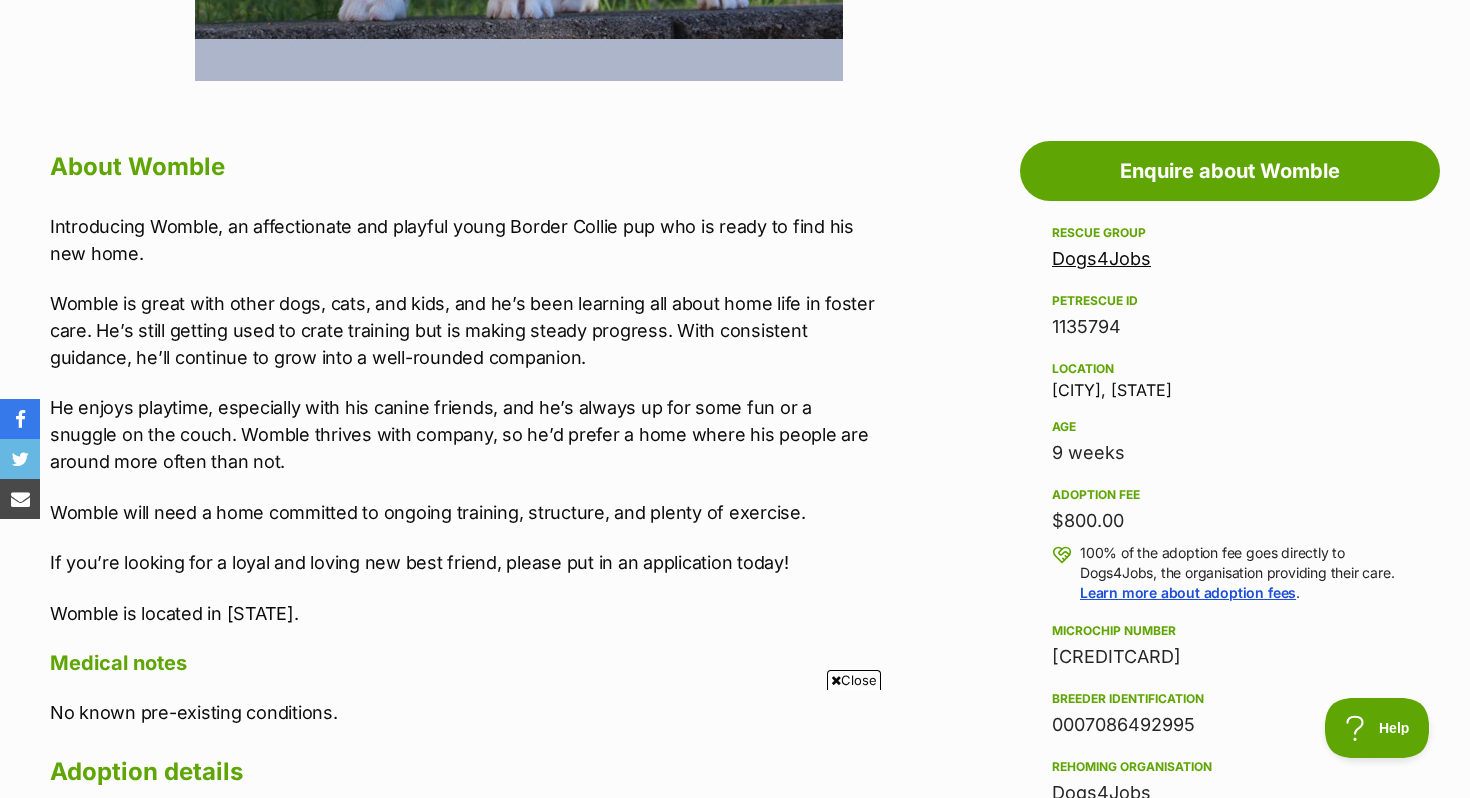 scroll, scrollTop: 1043, scrollLeft: 0, axis: vertical 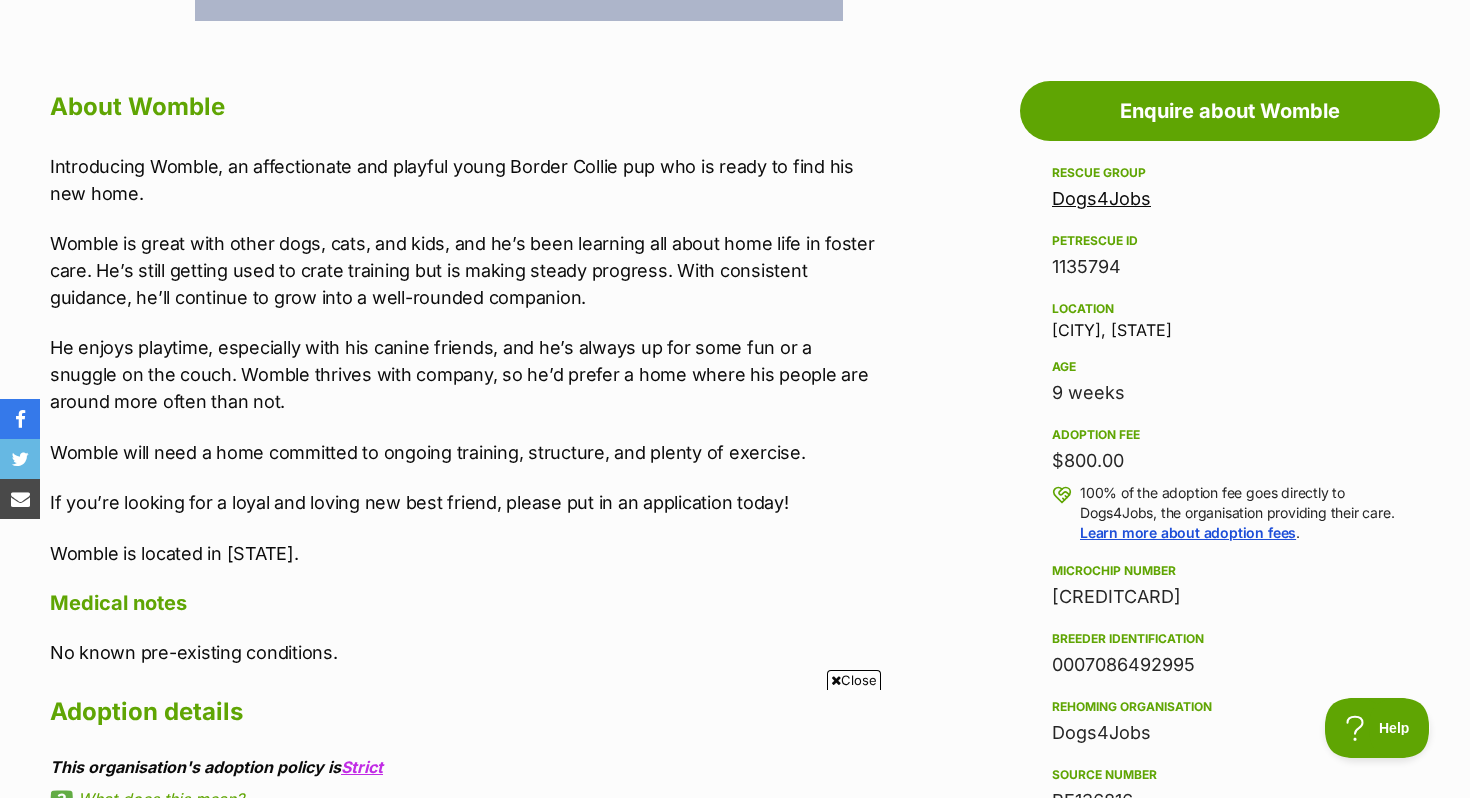 click on "Close" at bounding box center [854, 680] 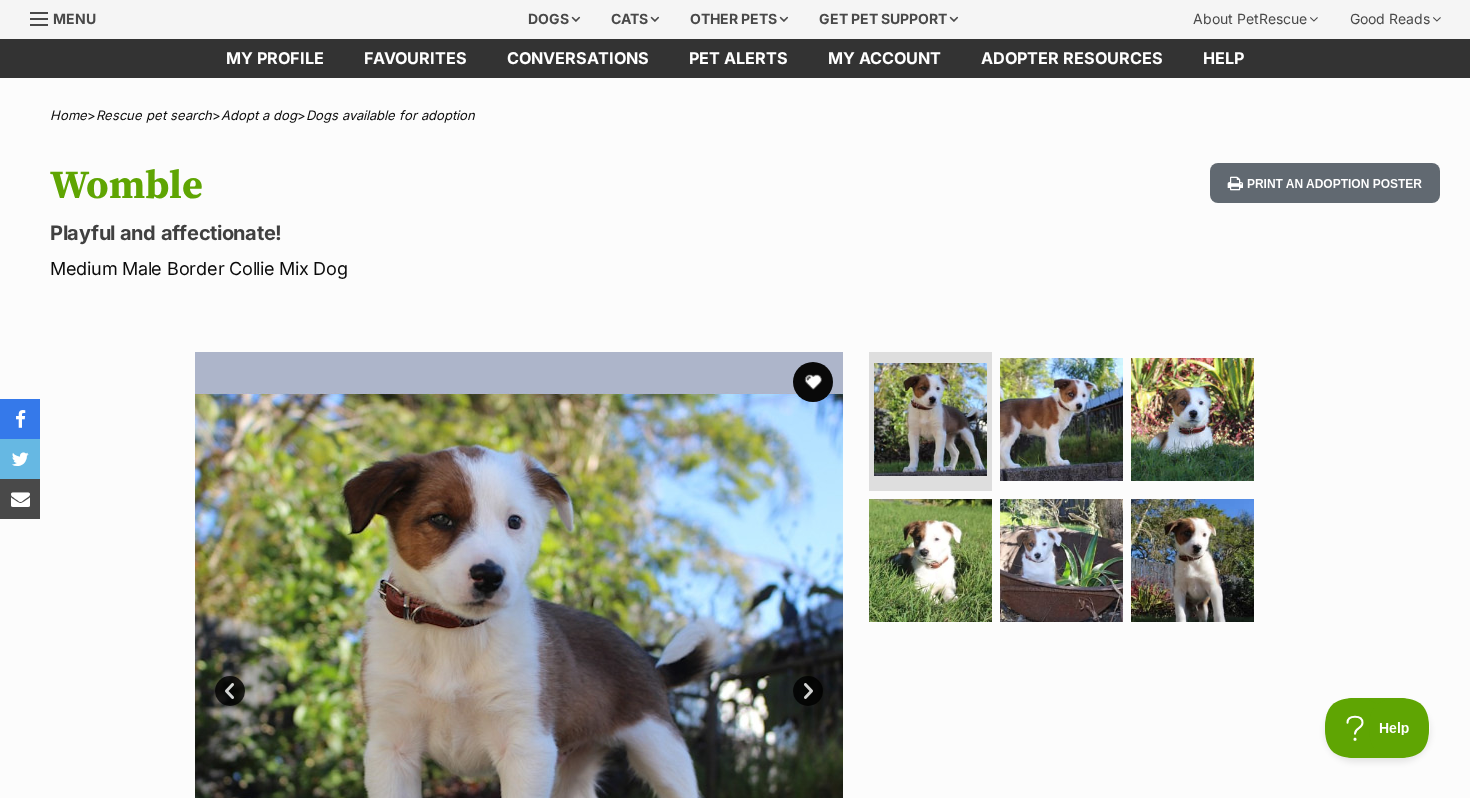 scroll, scrollTop: 0, scrollLeft: 0, axis: both 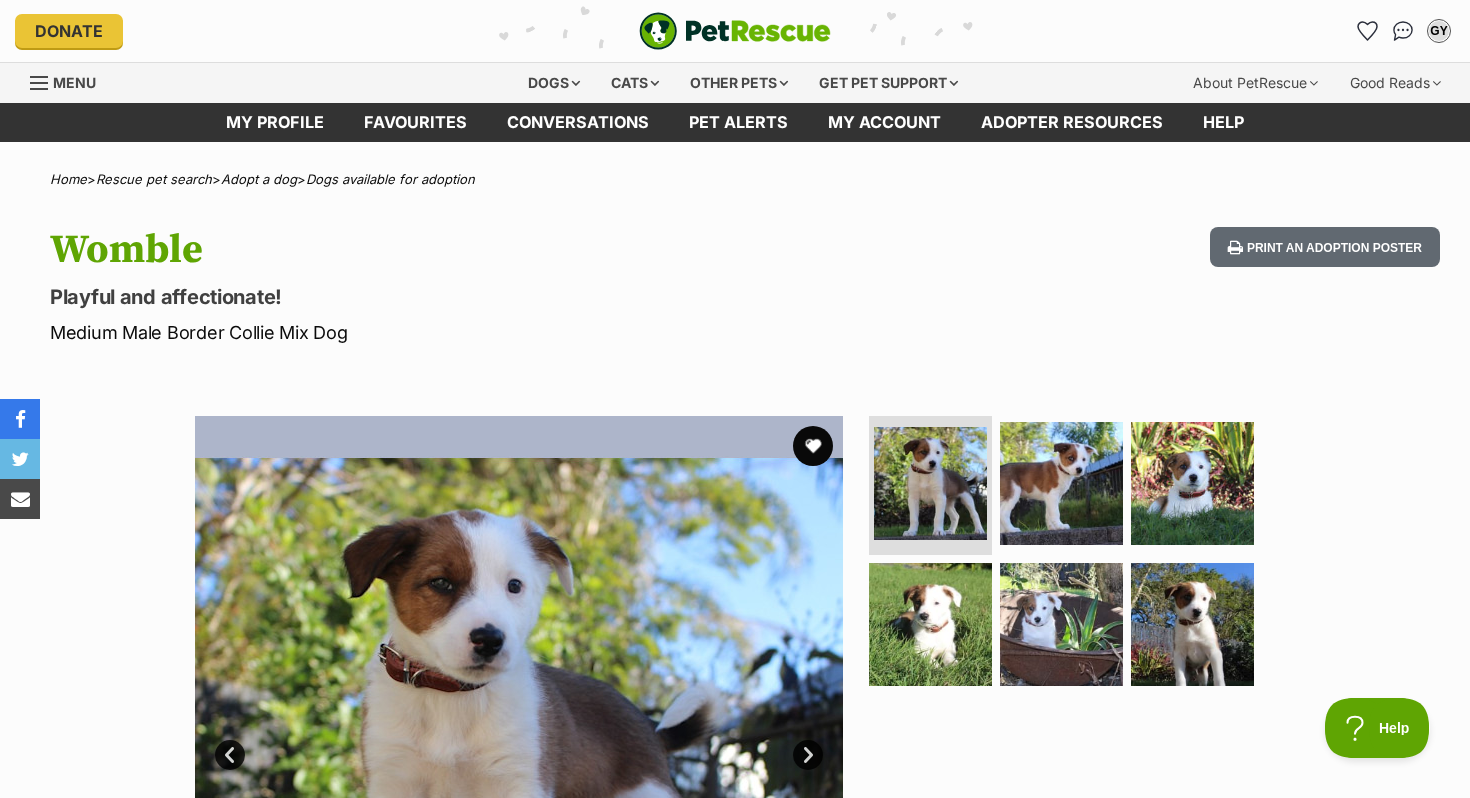 drag, startPoint x: 349, startPoint y: 336, endPoint x: 119, endPoint y: 337, distance: 230.00217 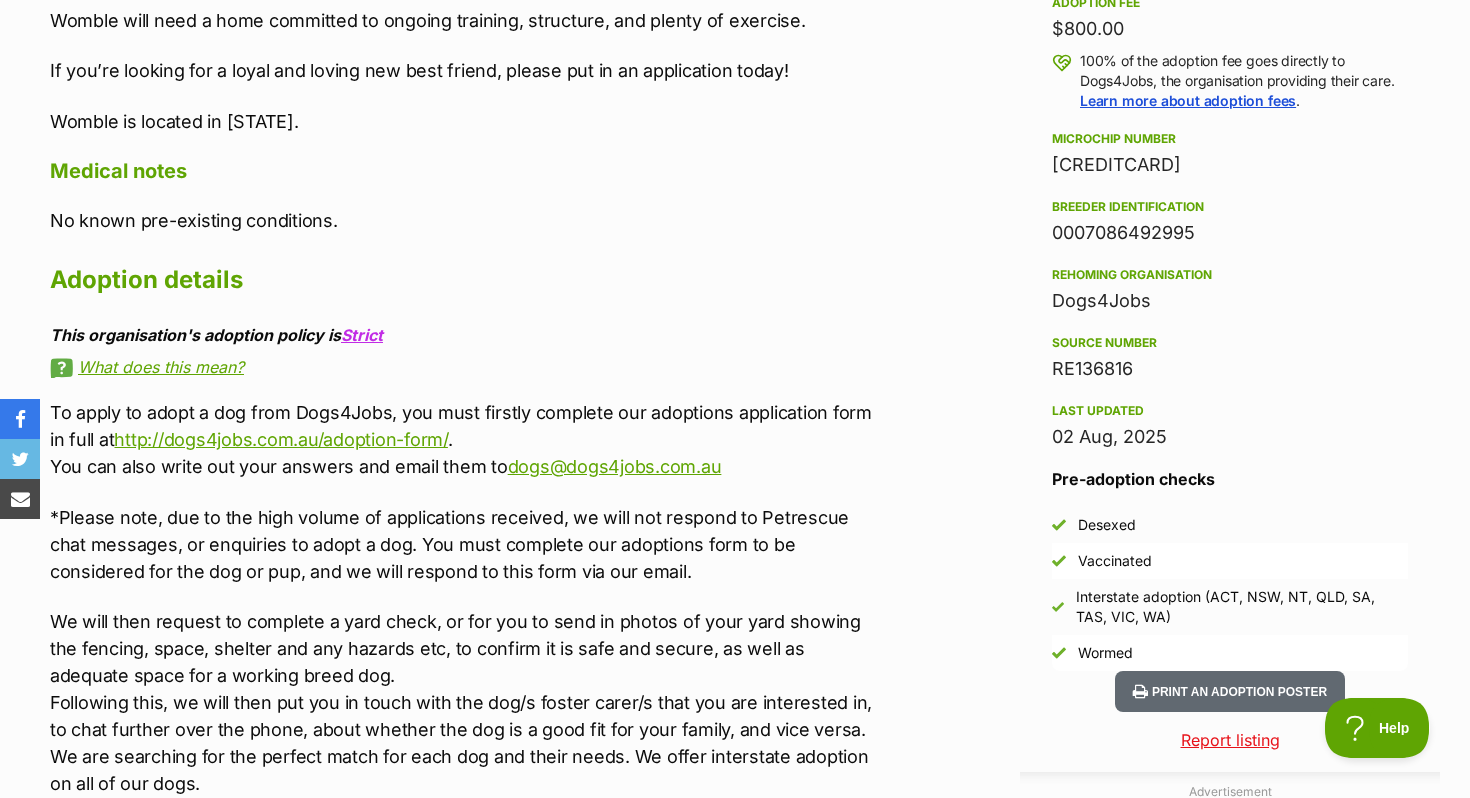 scroll, scrollTop: 0, scrollLeft: 0, axis: both 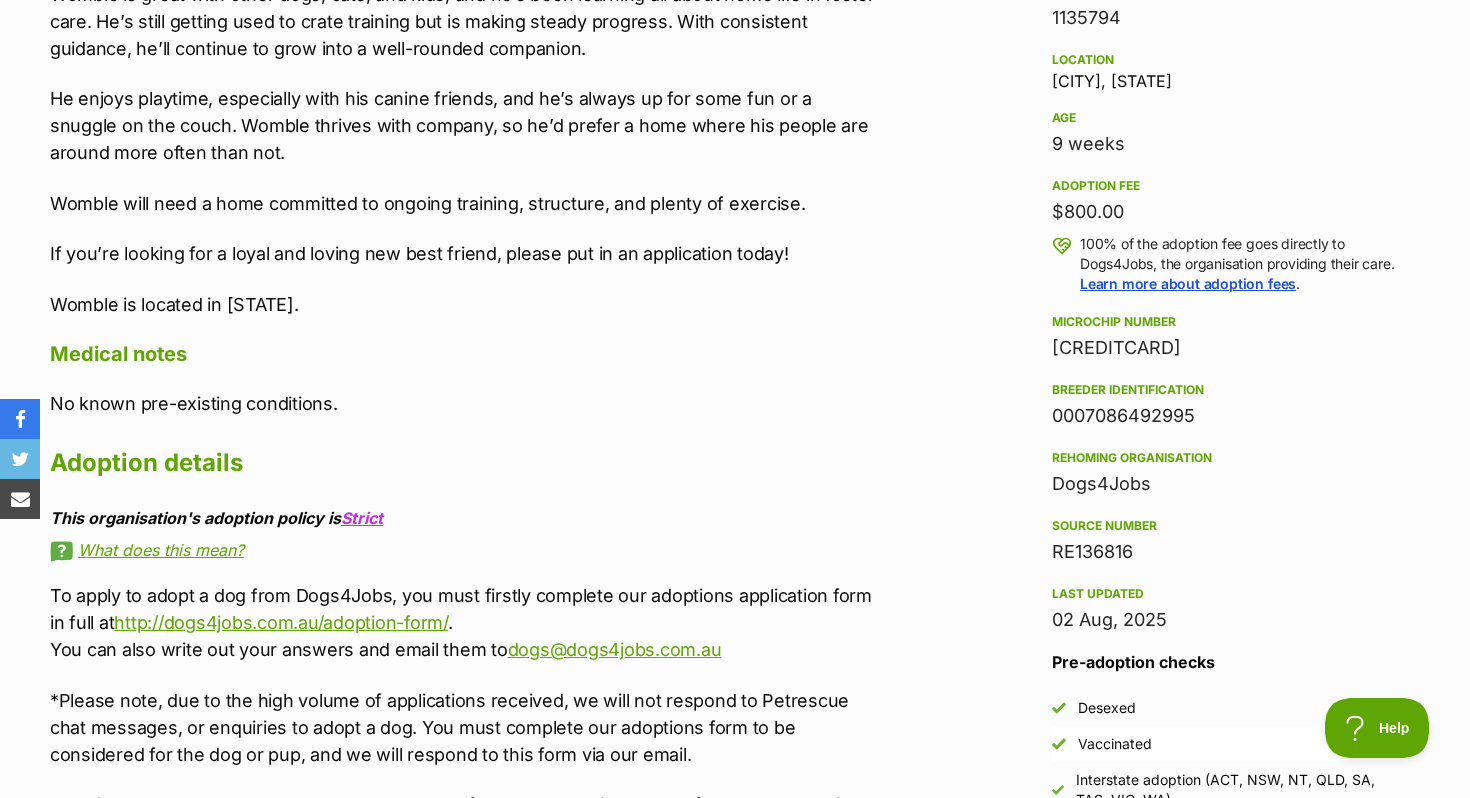 click on "What does this mean?" at bounding box center (463, 550) 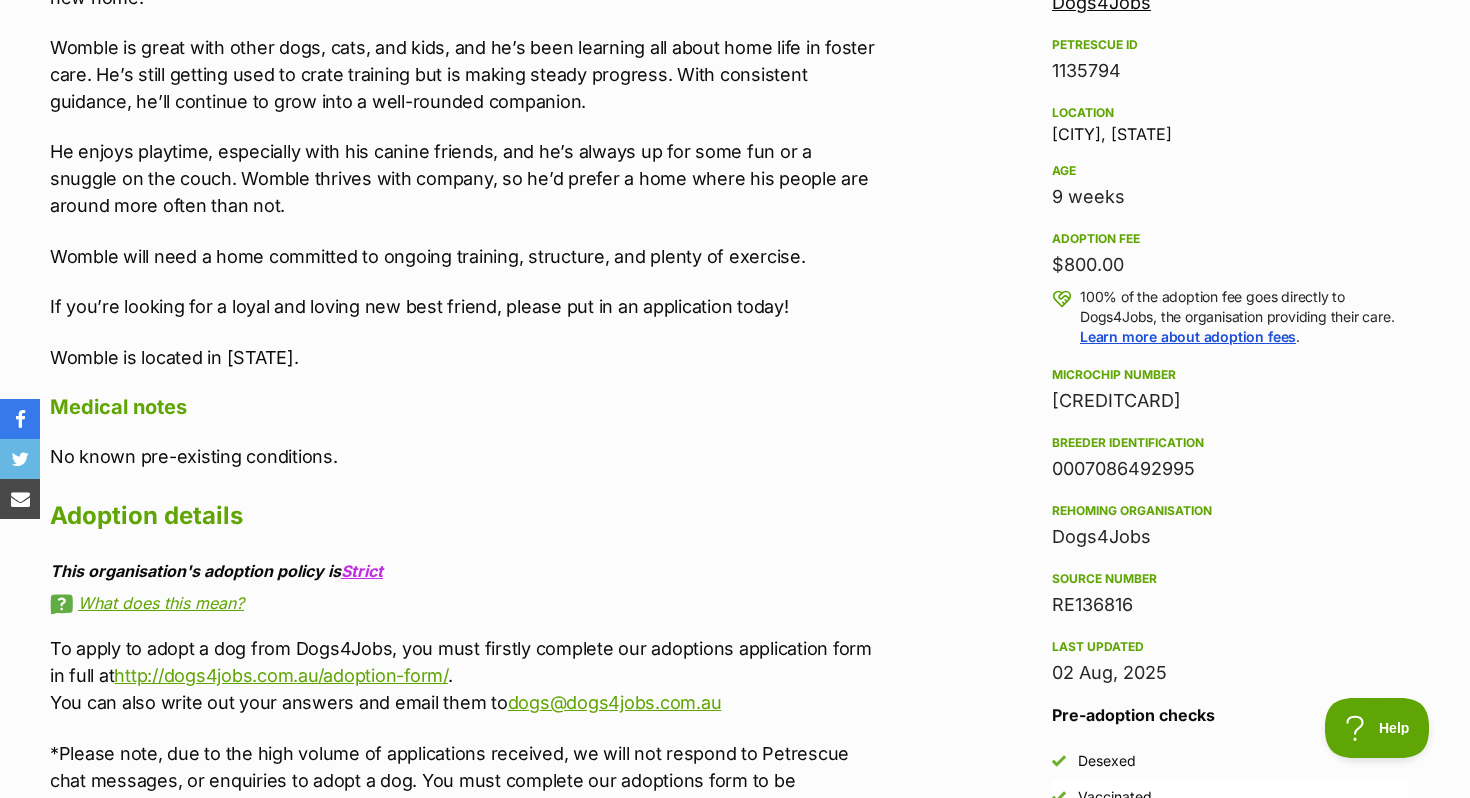 scroll, scrollTop: 0, scrollLeft: 0, axis: both 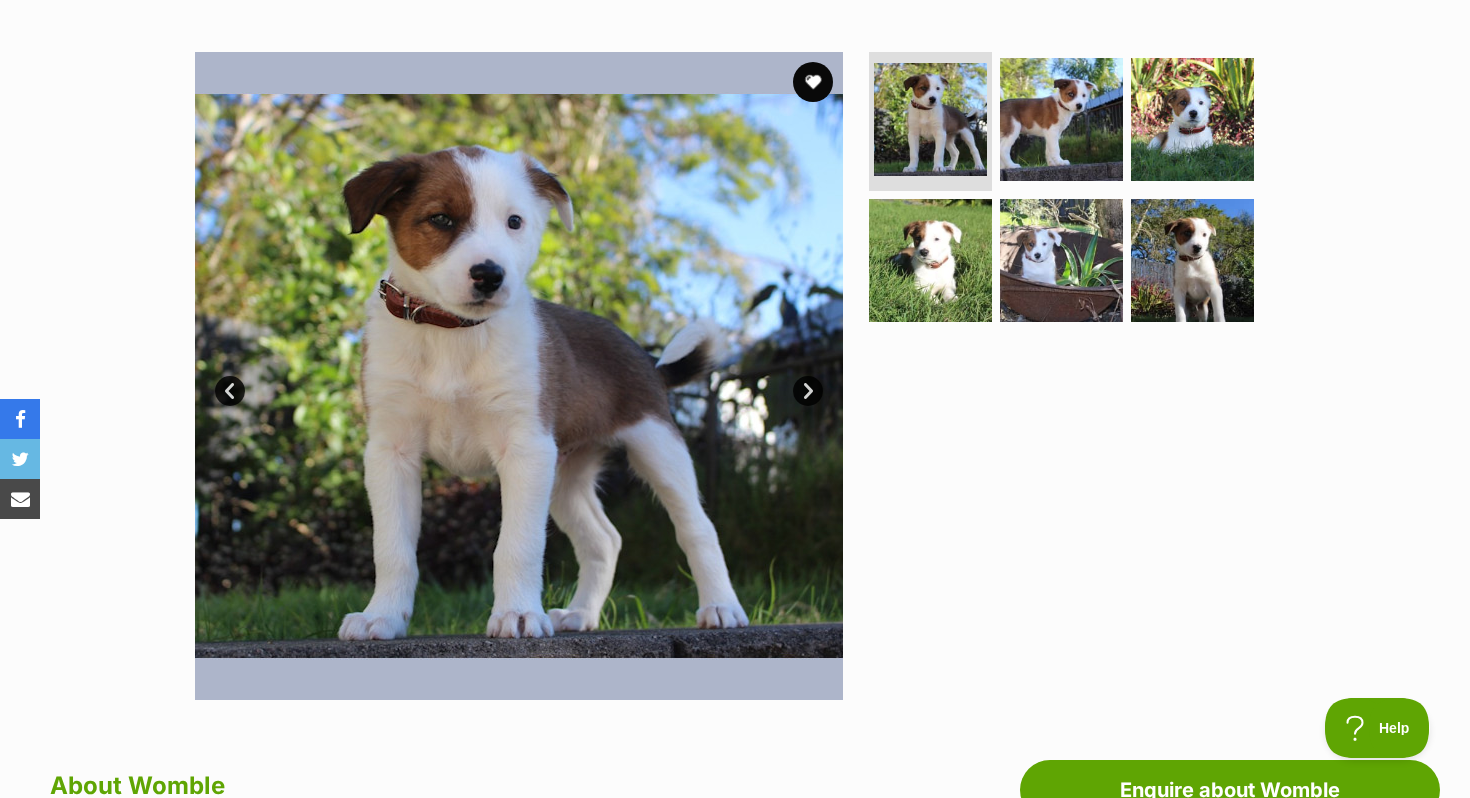 click at bounding box center (519, 376) 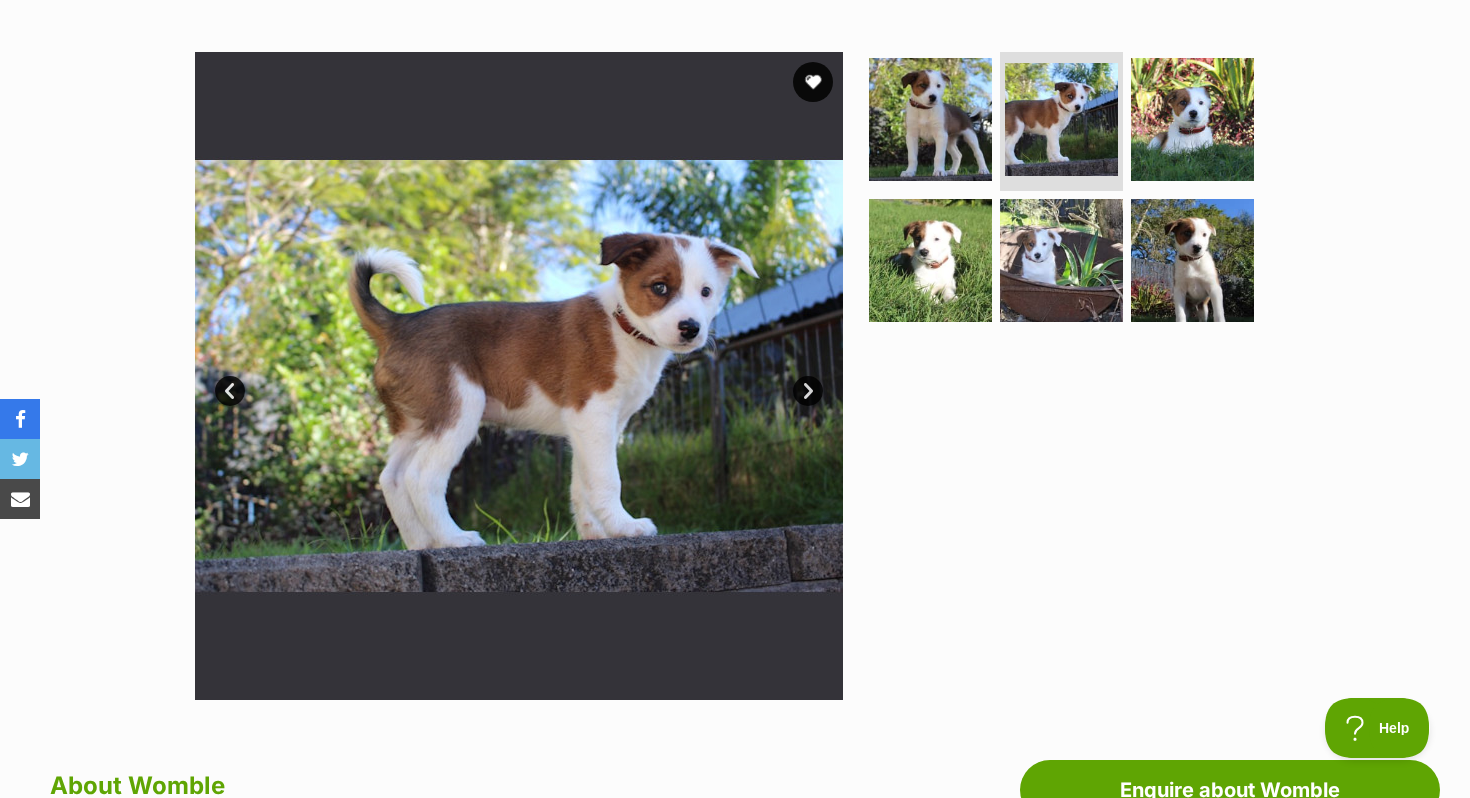 click on "Next" at bounding box center (808, 391) 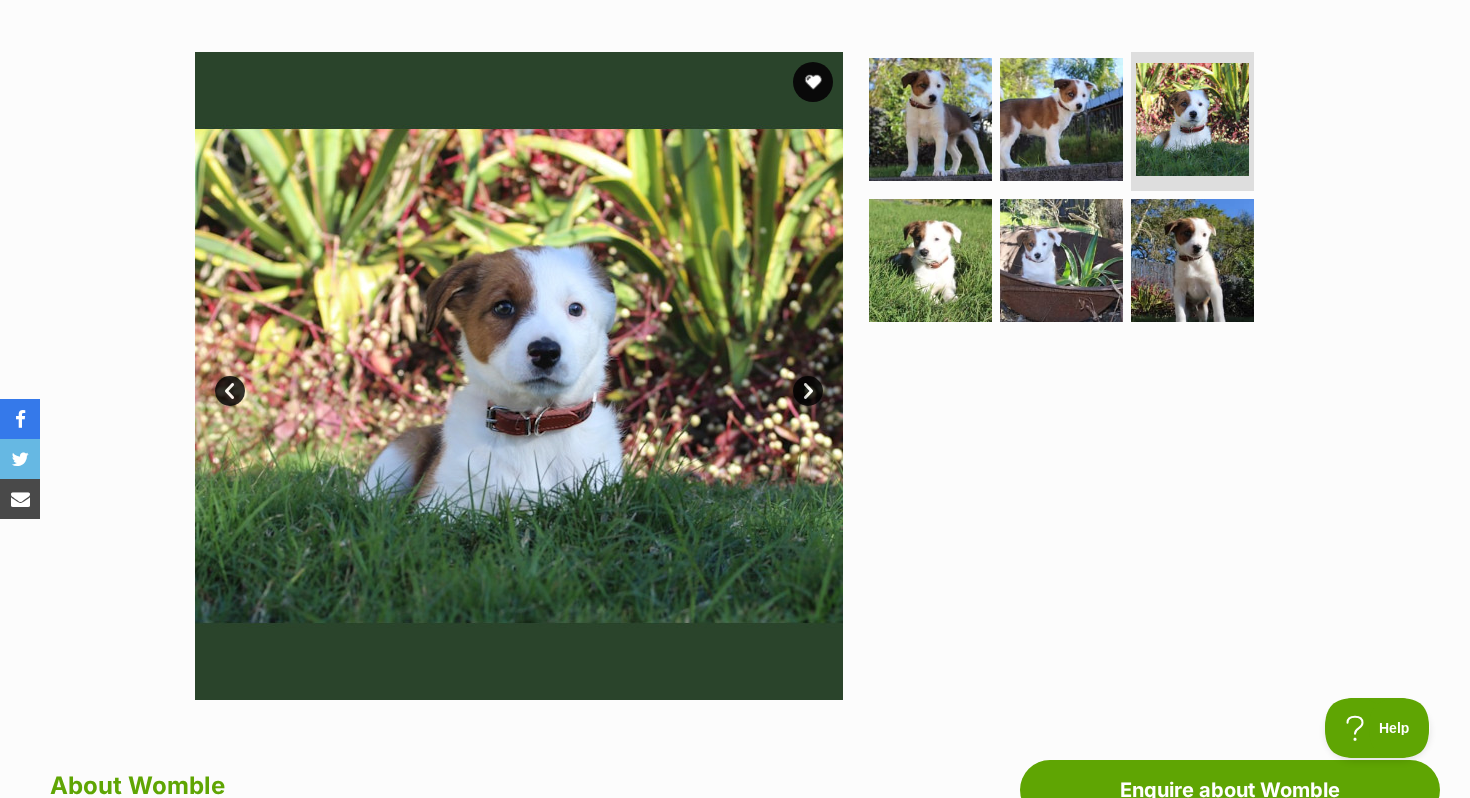 click on "Next" at bounding box center [808, 391] 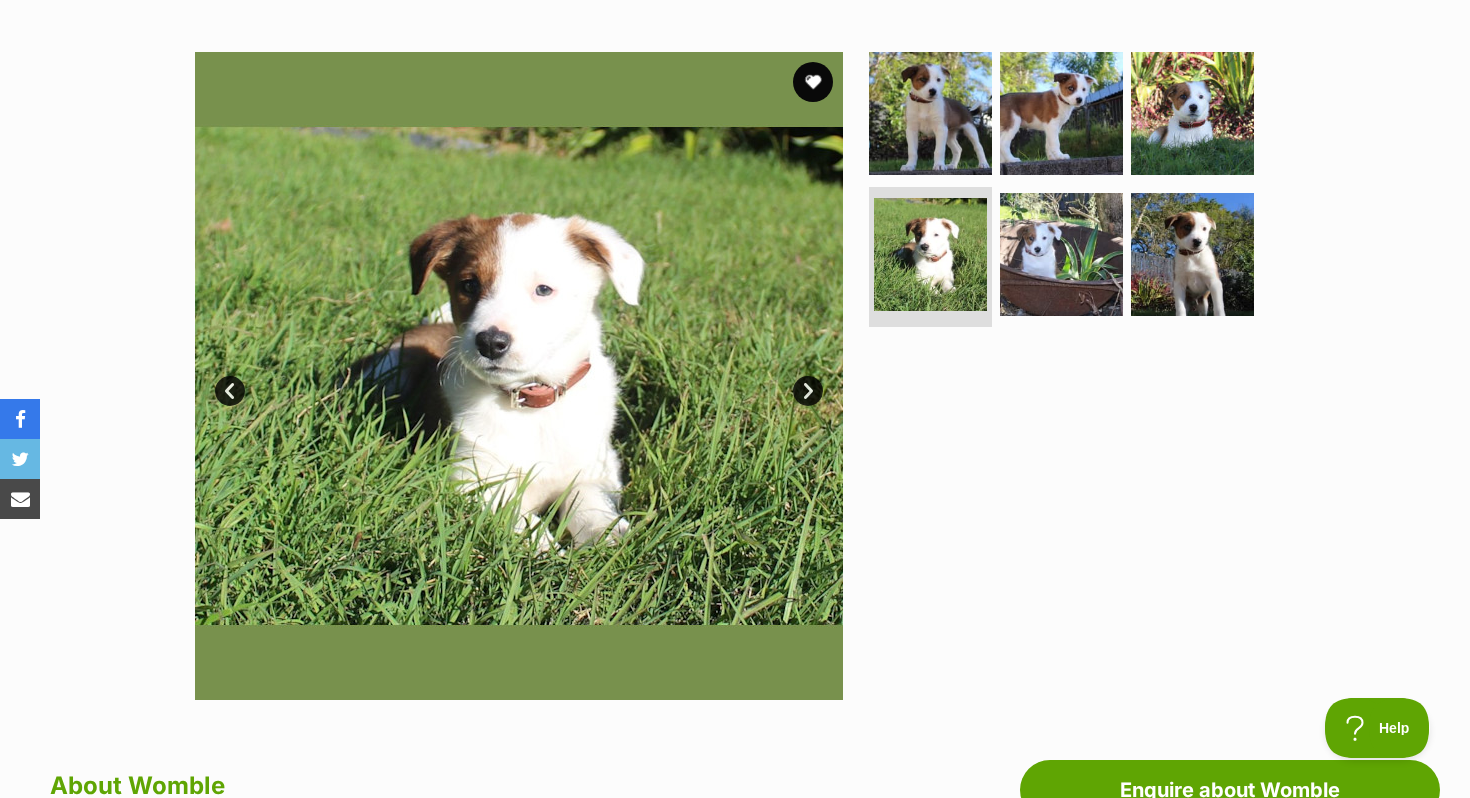click on "Next" at bounding box center [808, 391] 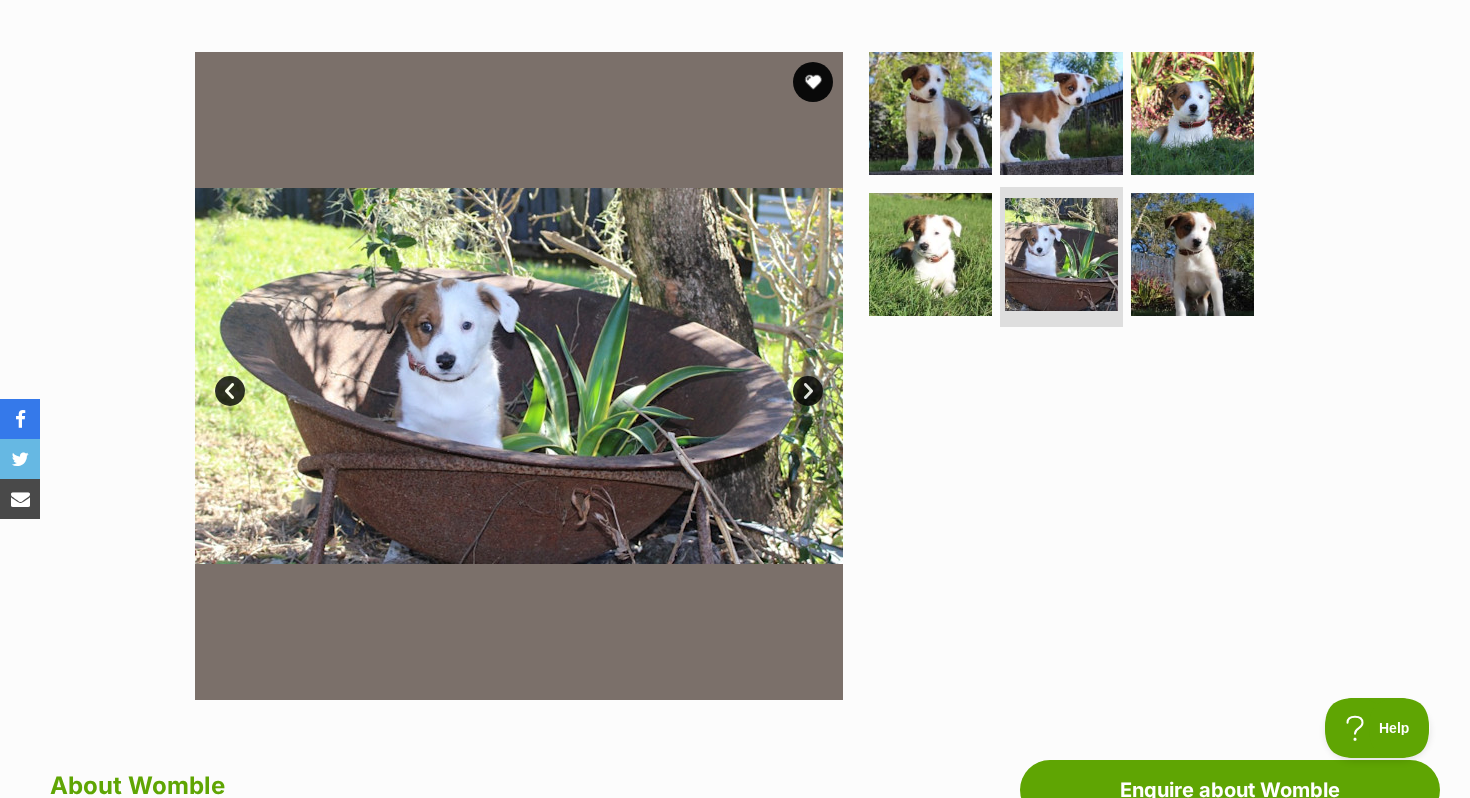 click at bounding box center (519, 376) 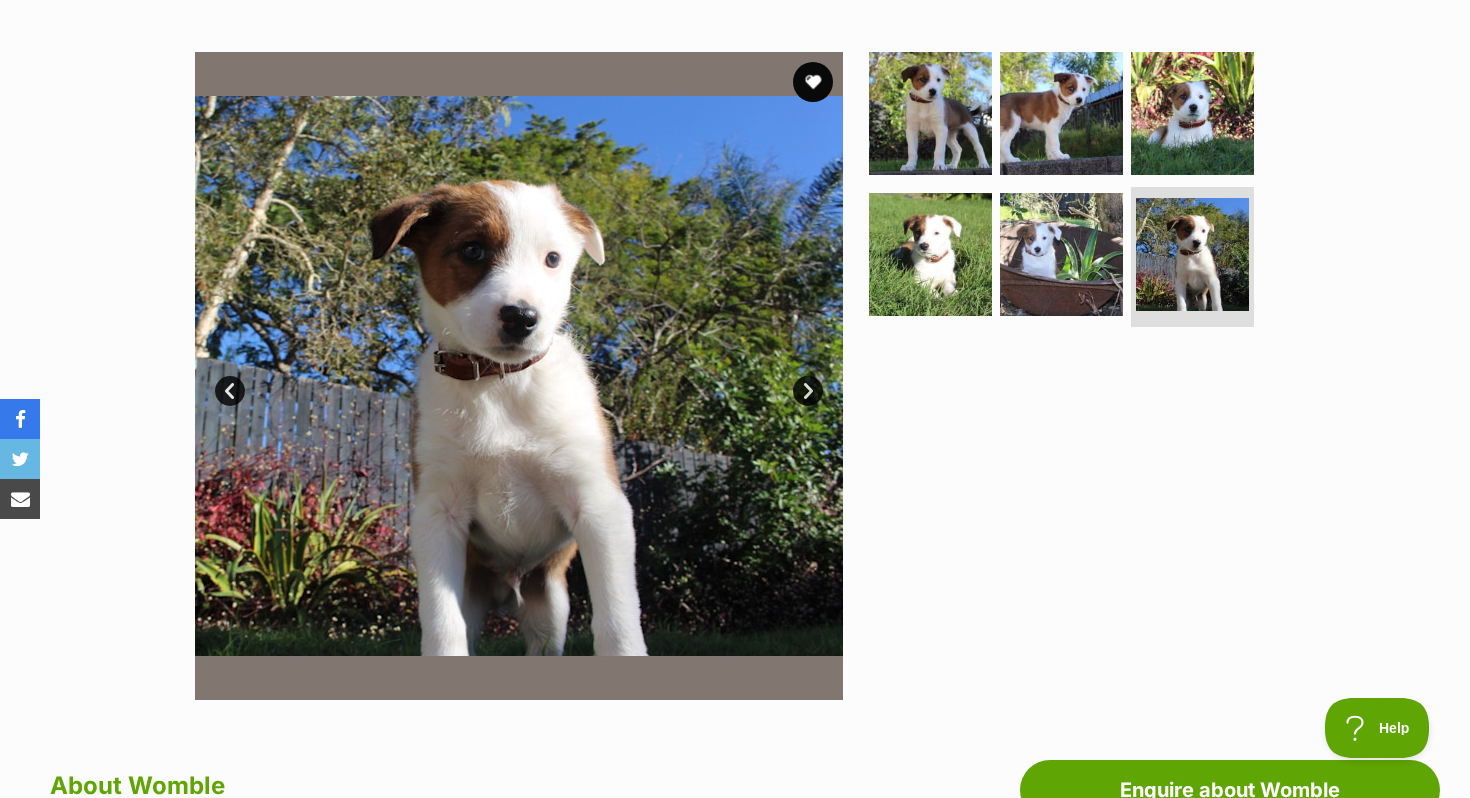 click at bounding box center [519, 376] 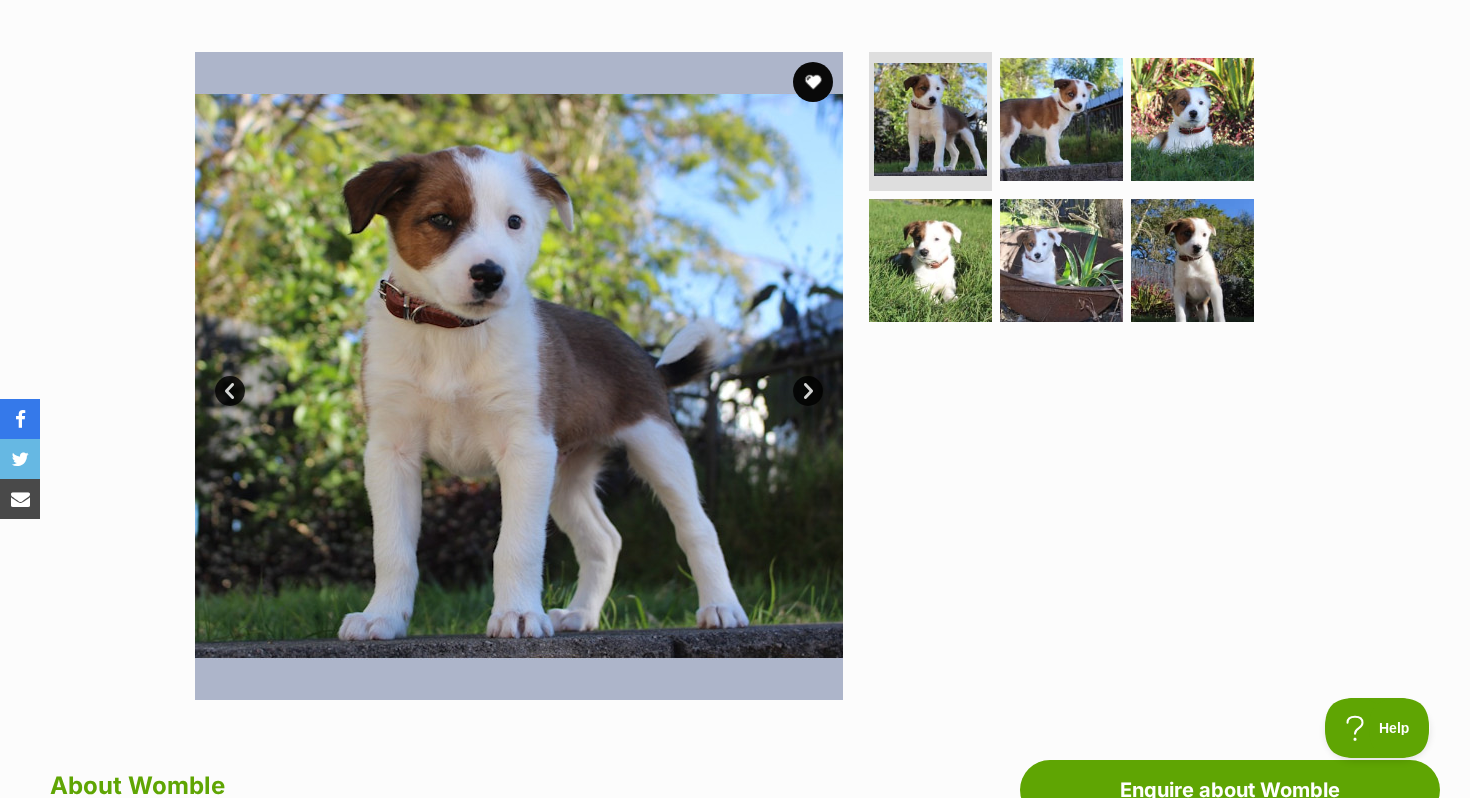 click on "Next" at bounding box center (808, 391) 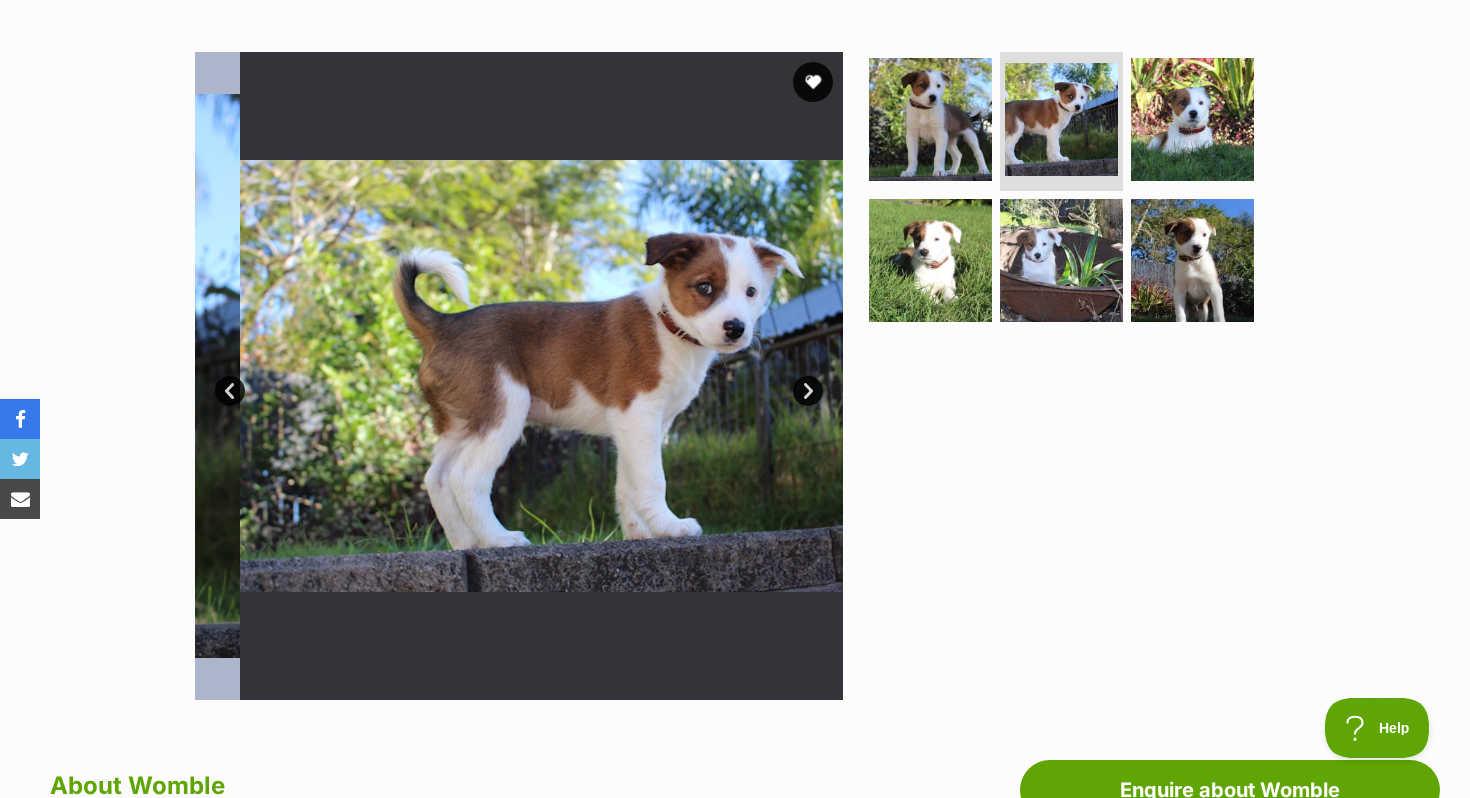 click on "Next" at bounding box center [808, 391] 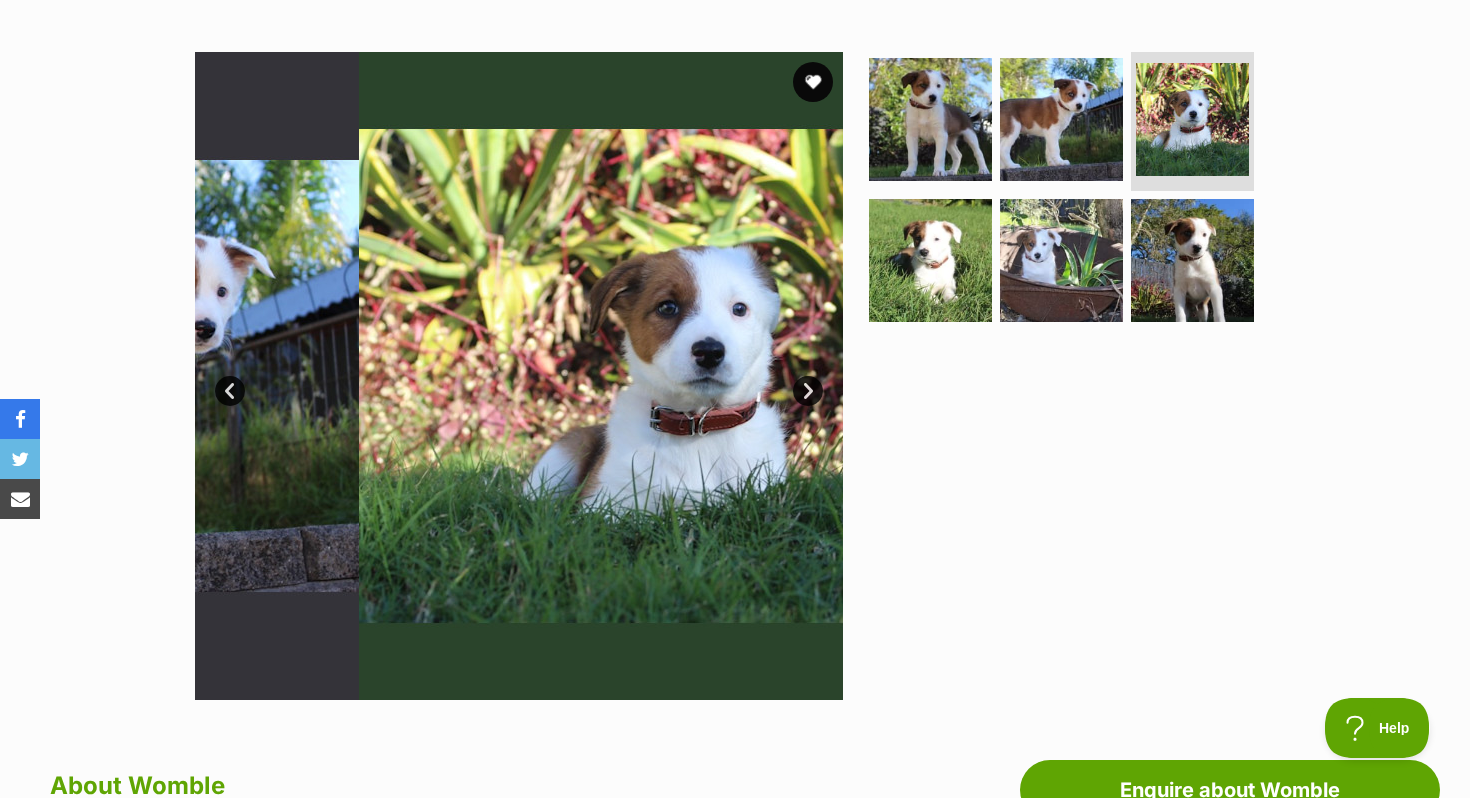 click on "Next" at bounding box center [808, 391] 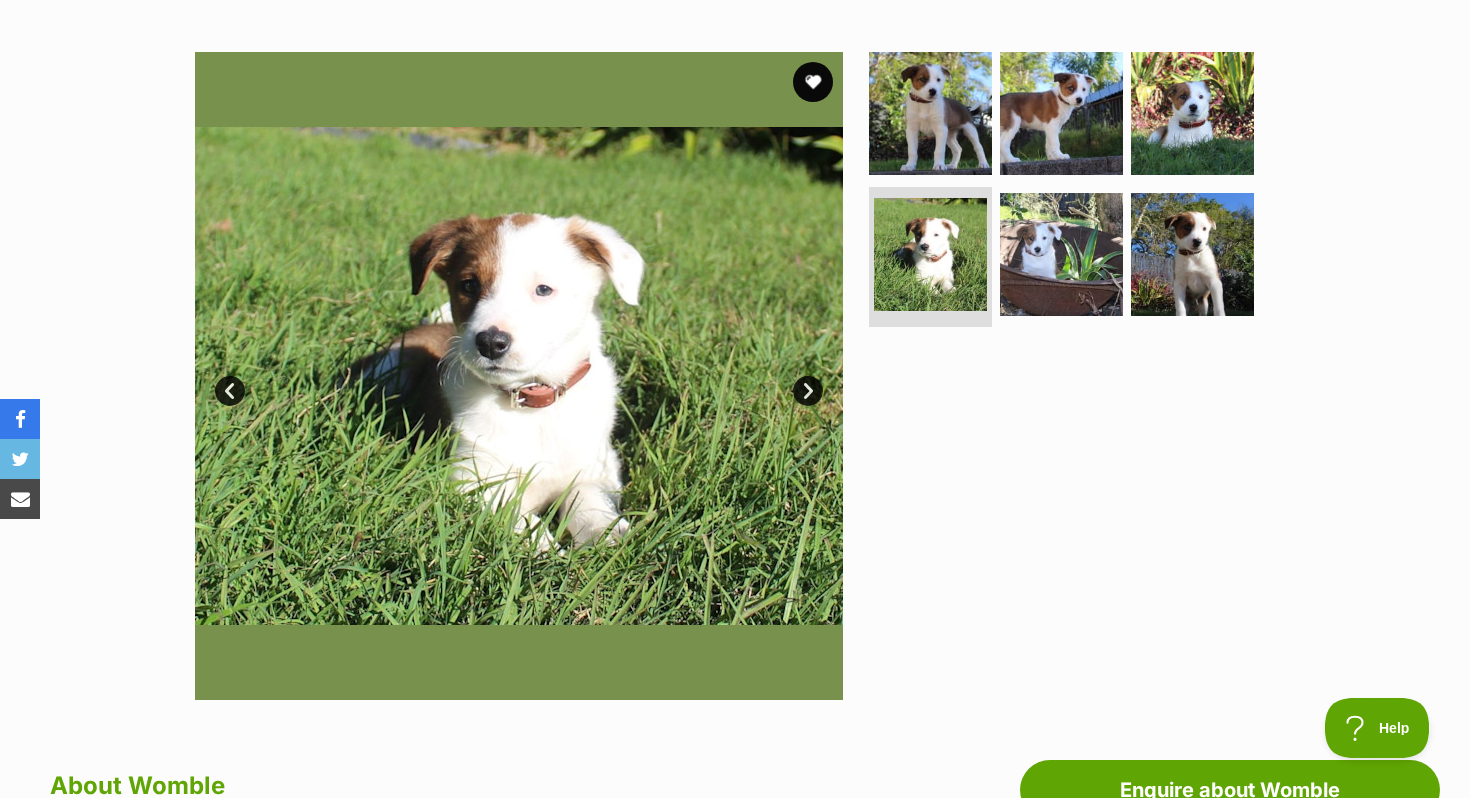 click on "Next" at bounding box center [808, 391] 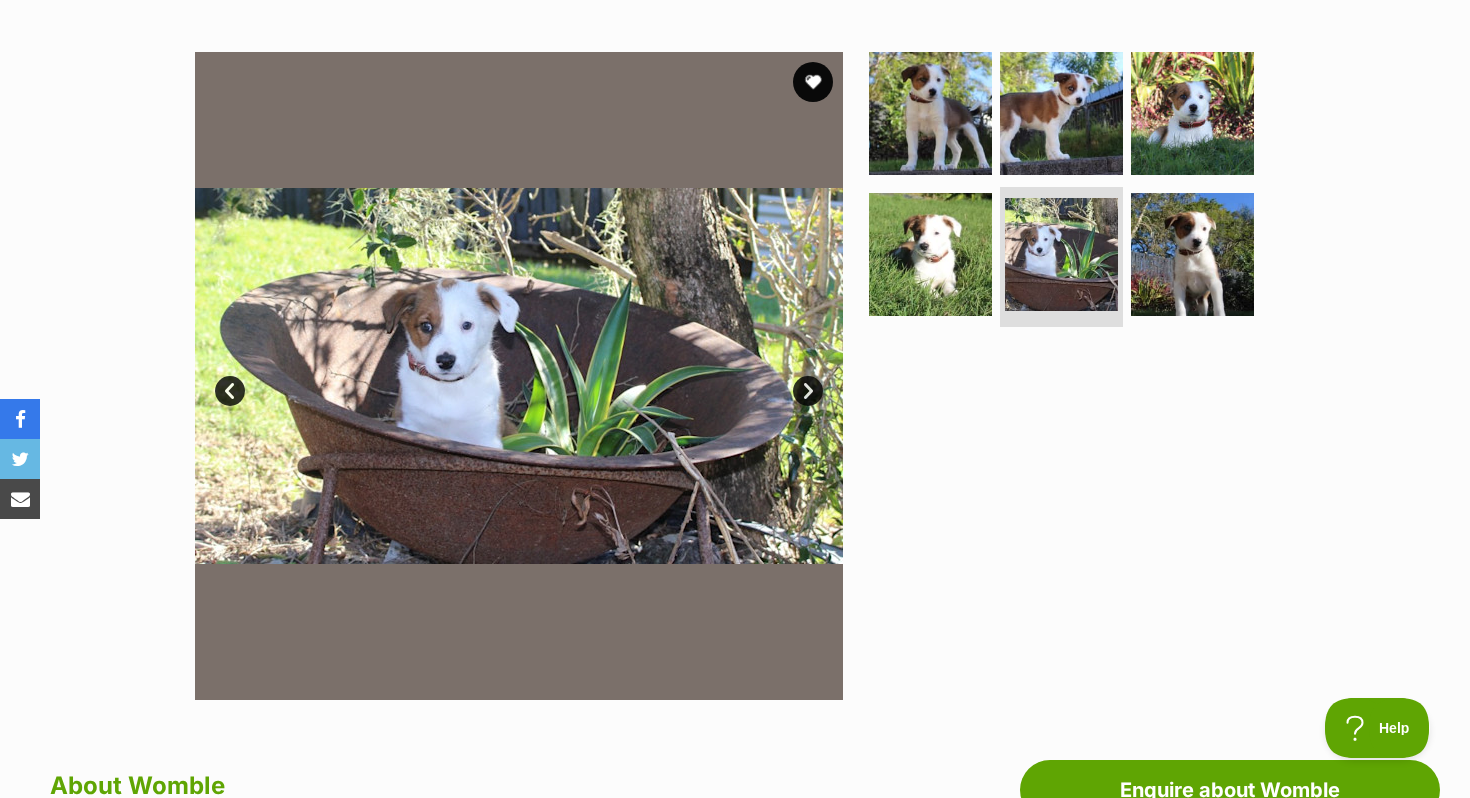 click on "Next" at bounding box center [808, 391] 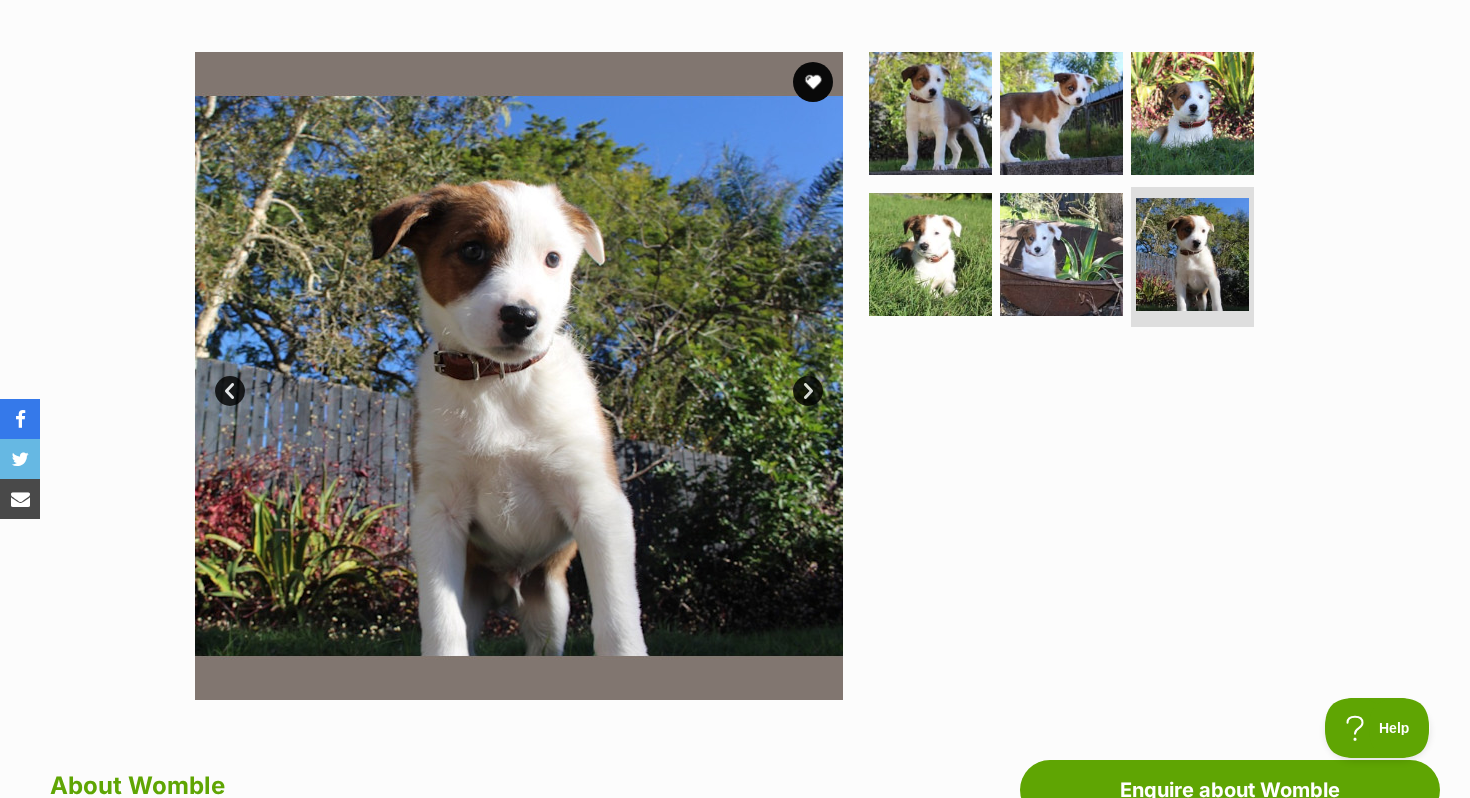 click at bounding box center (519, 376) 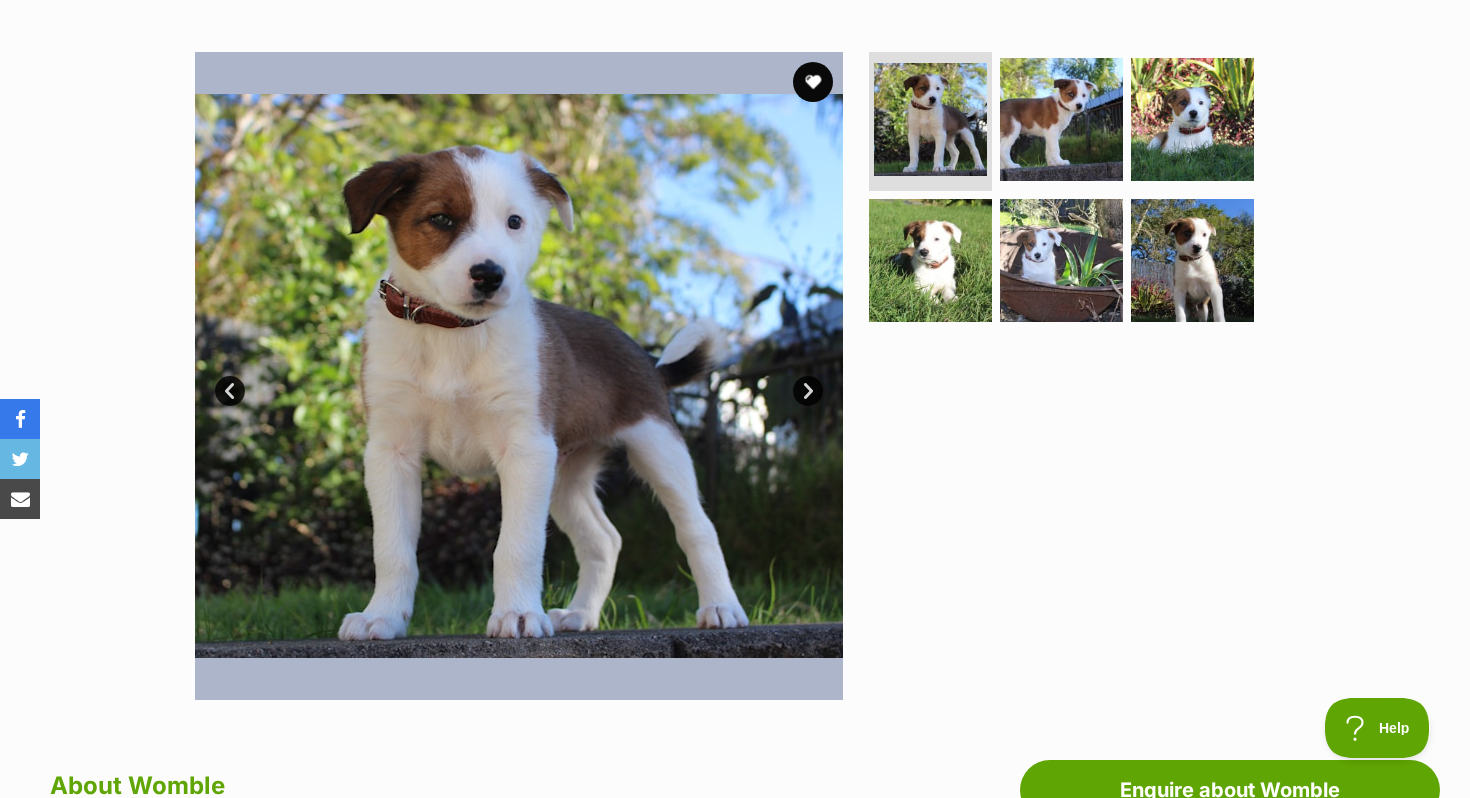 scroll, scrollTop: 0, scrollLeft: 0, axis: both 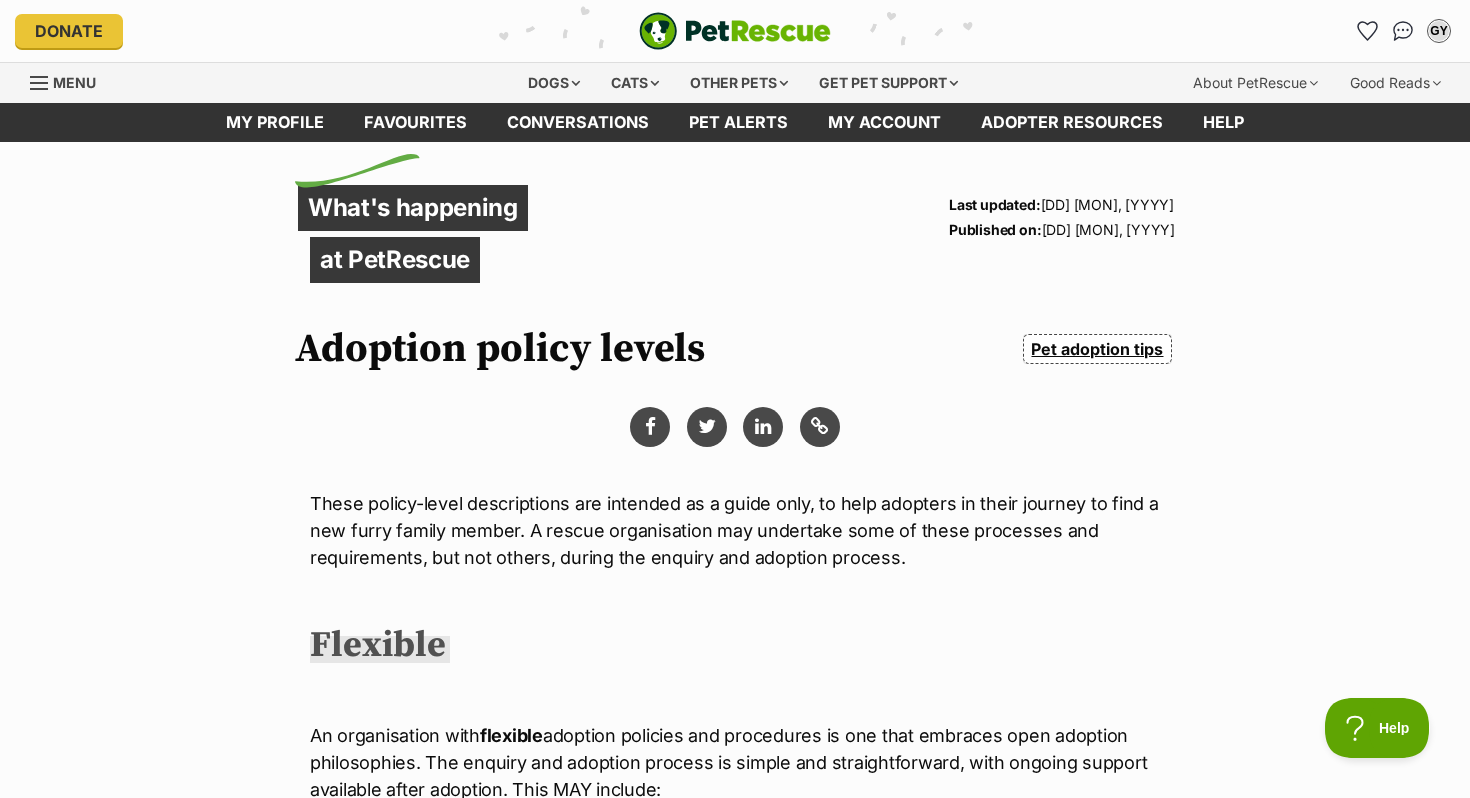click on "Pet adoption tips" at bounding box center [1097, 349] 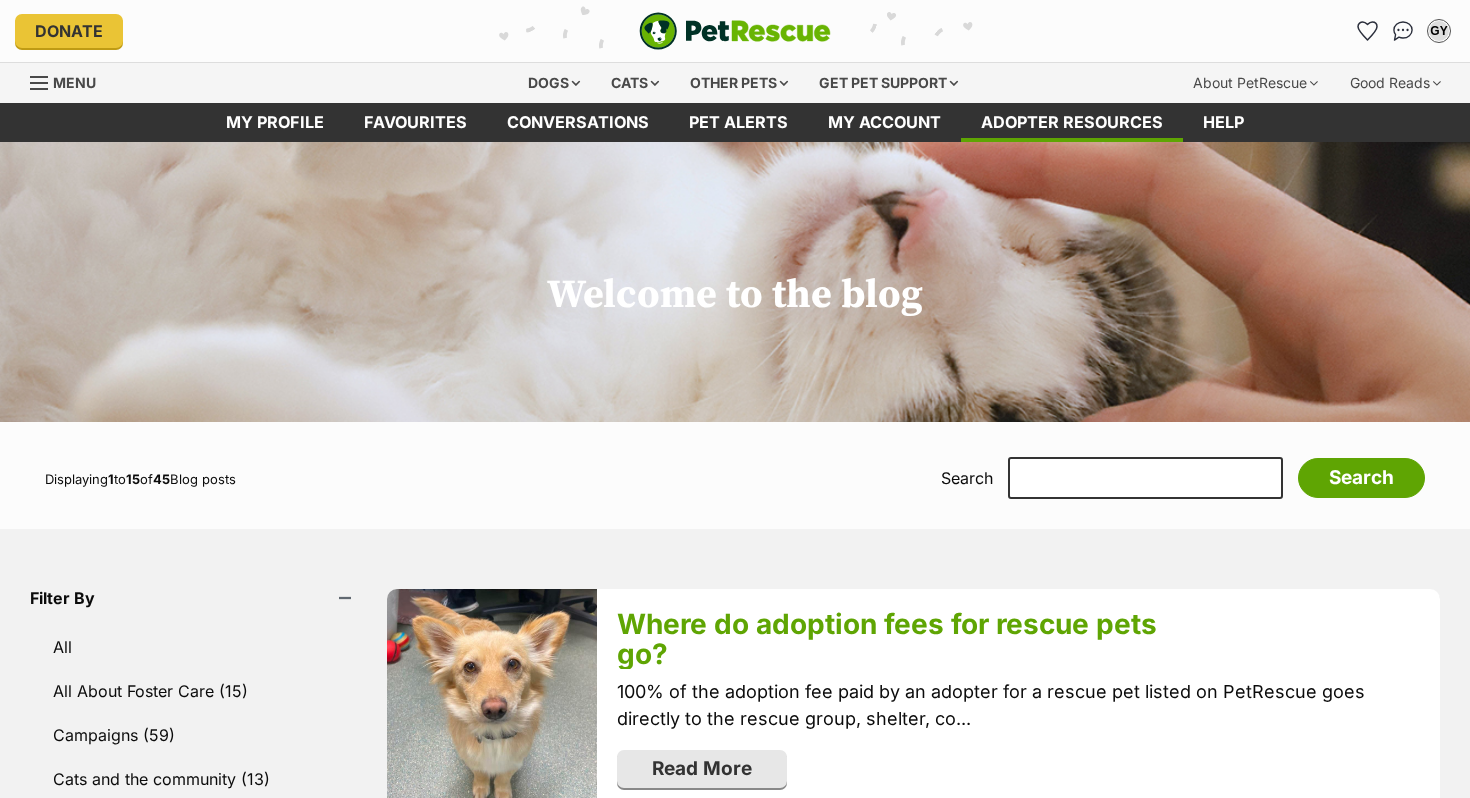 scroll, scrollTop: 0, scrollLeft: 0, axis: both 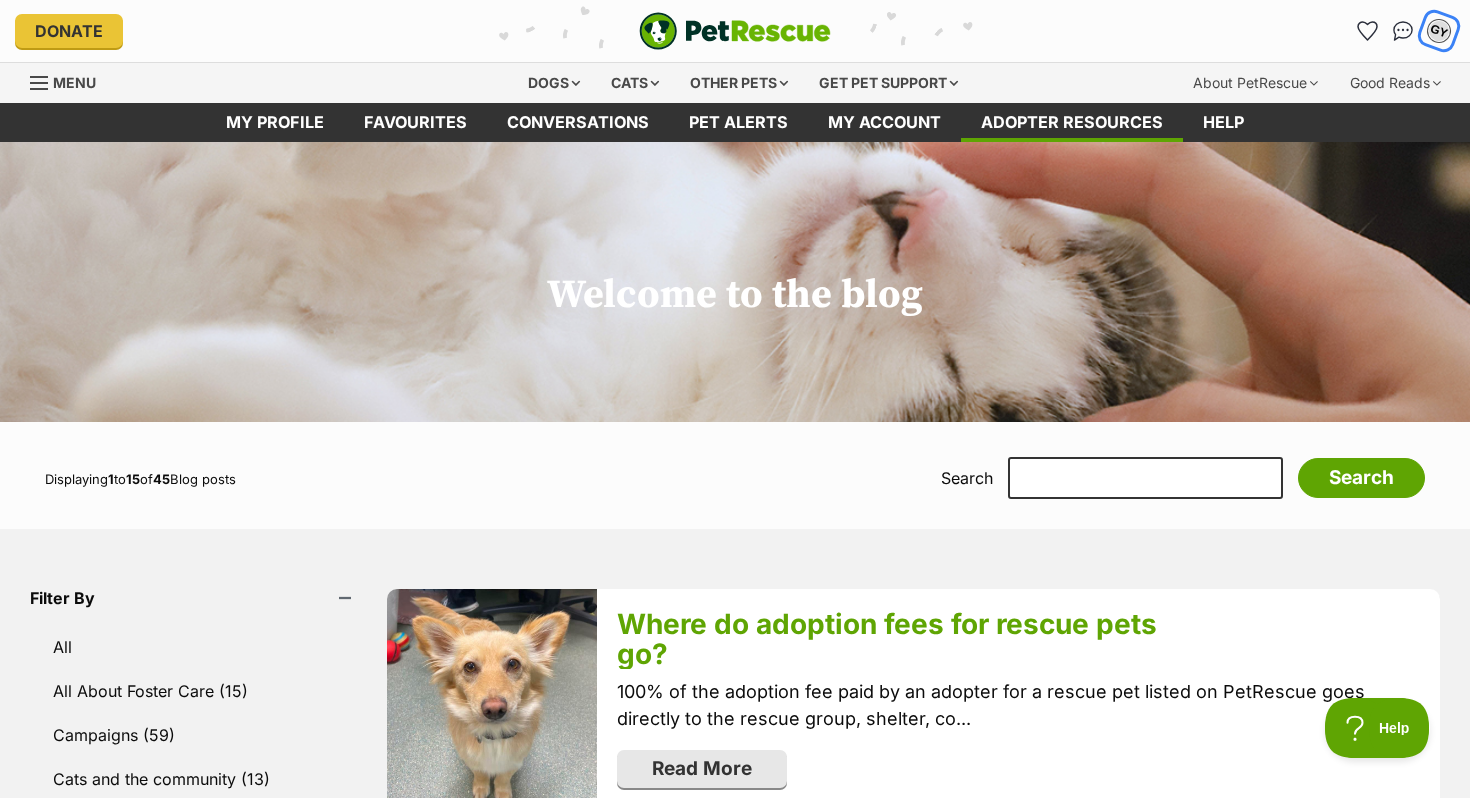 click on "GY" at bounding box center (1439, 31) 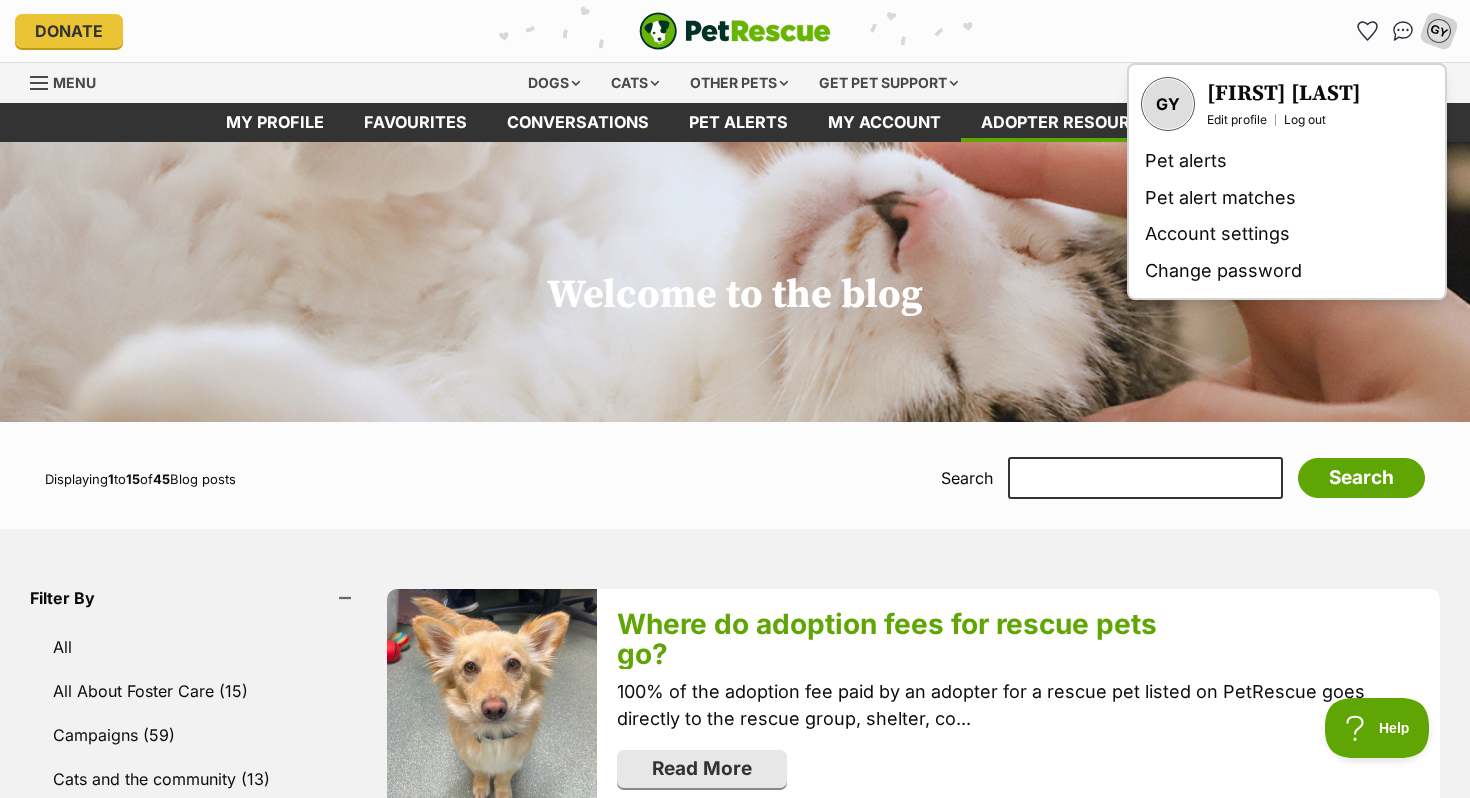 click at bounding box center [1403, 31] 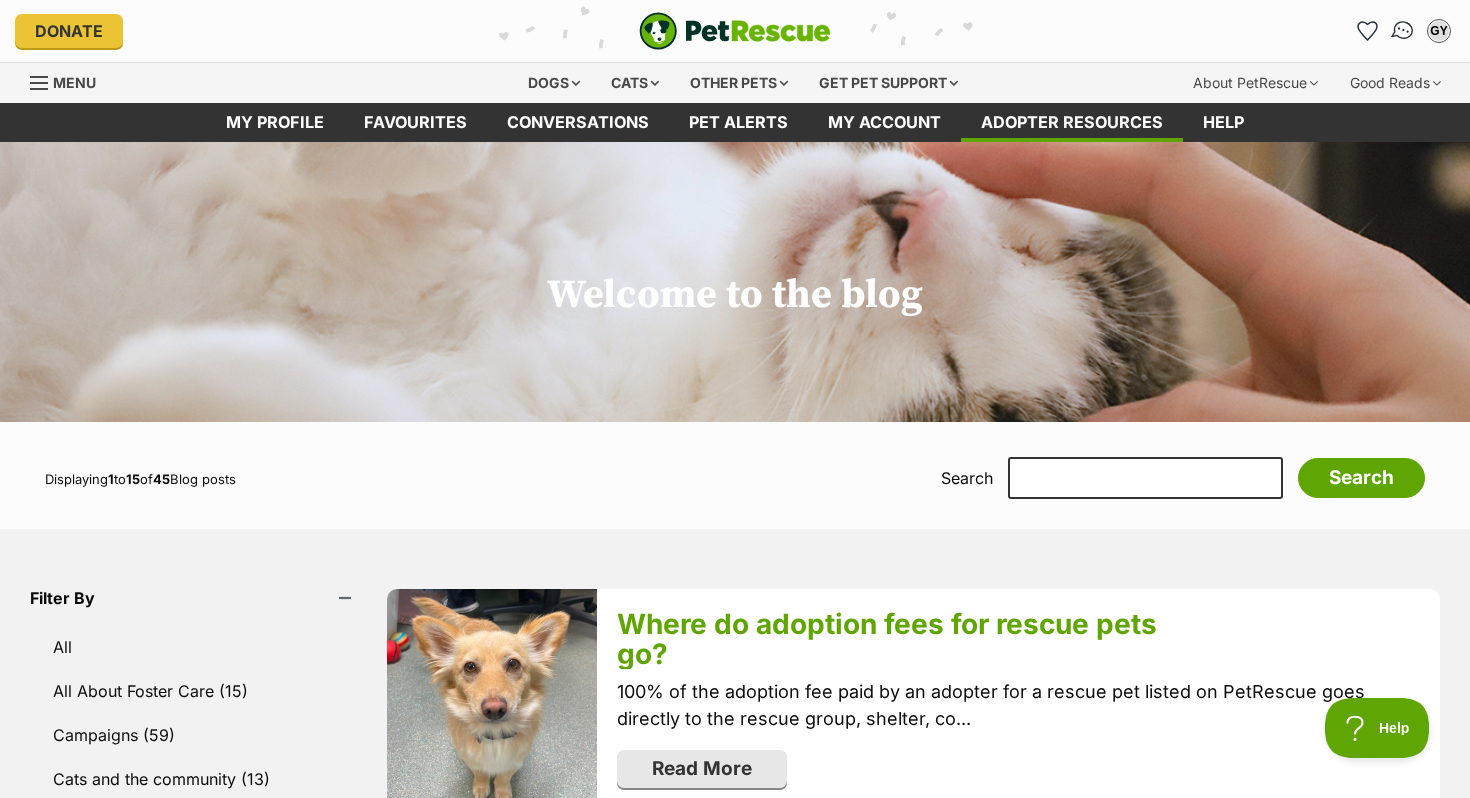 click at bounding box center [1403, 31] 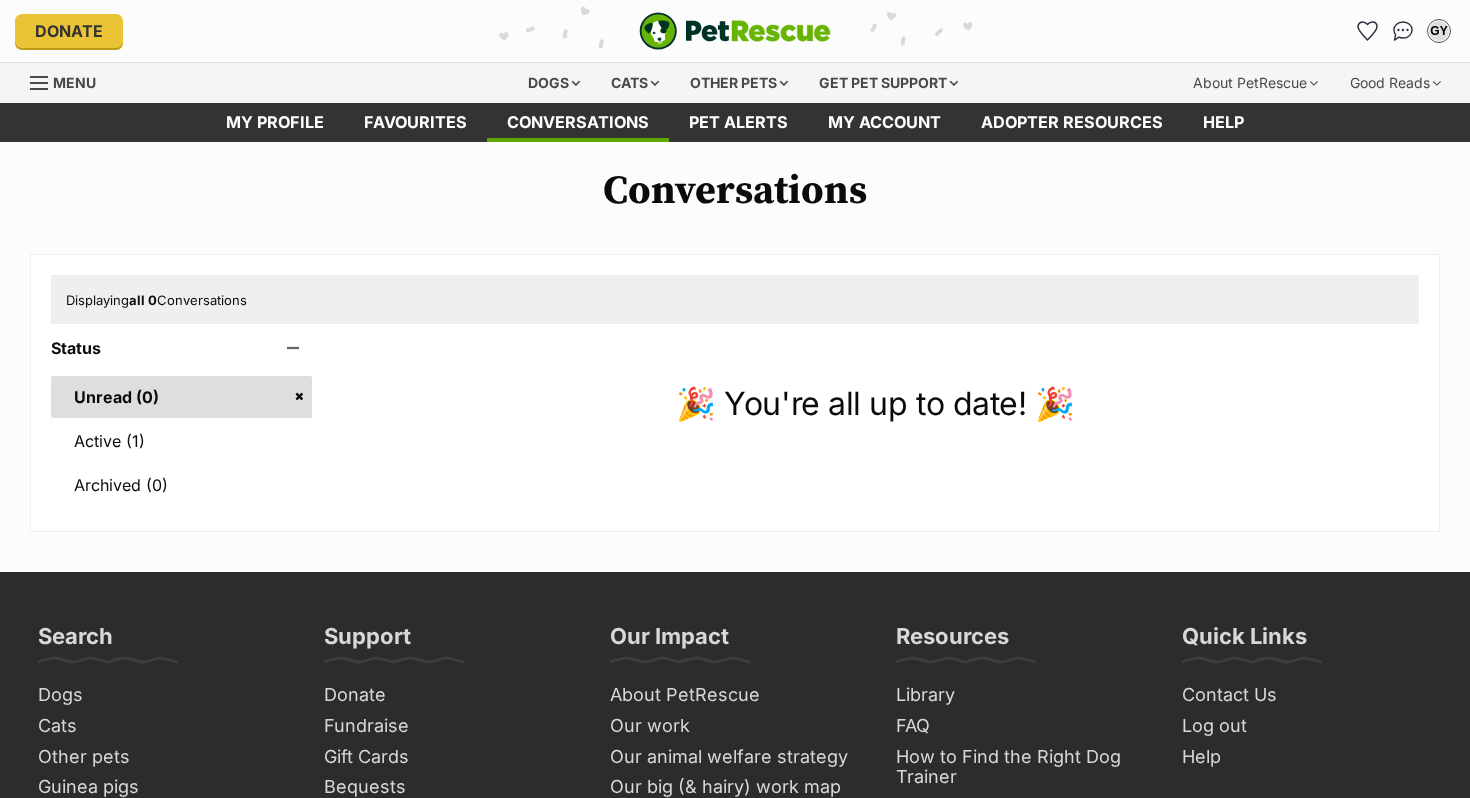 scroll, scrollTop: 0, scrollLeft: 0, axis: both 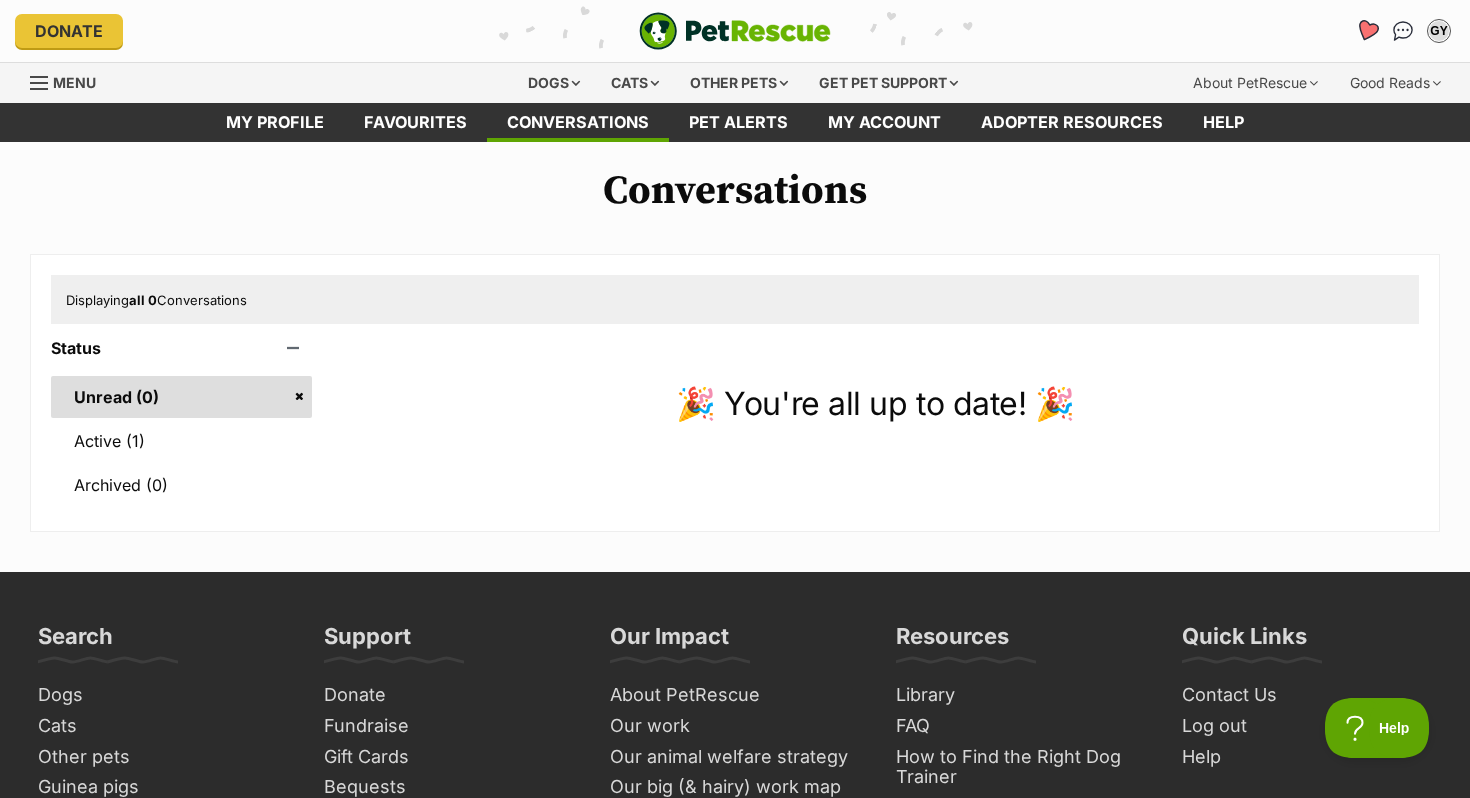 click 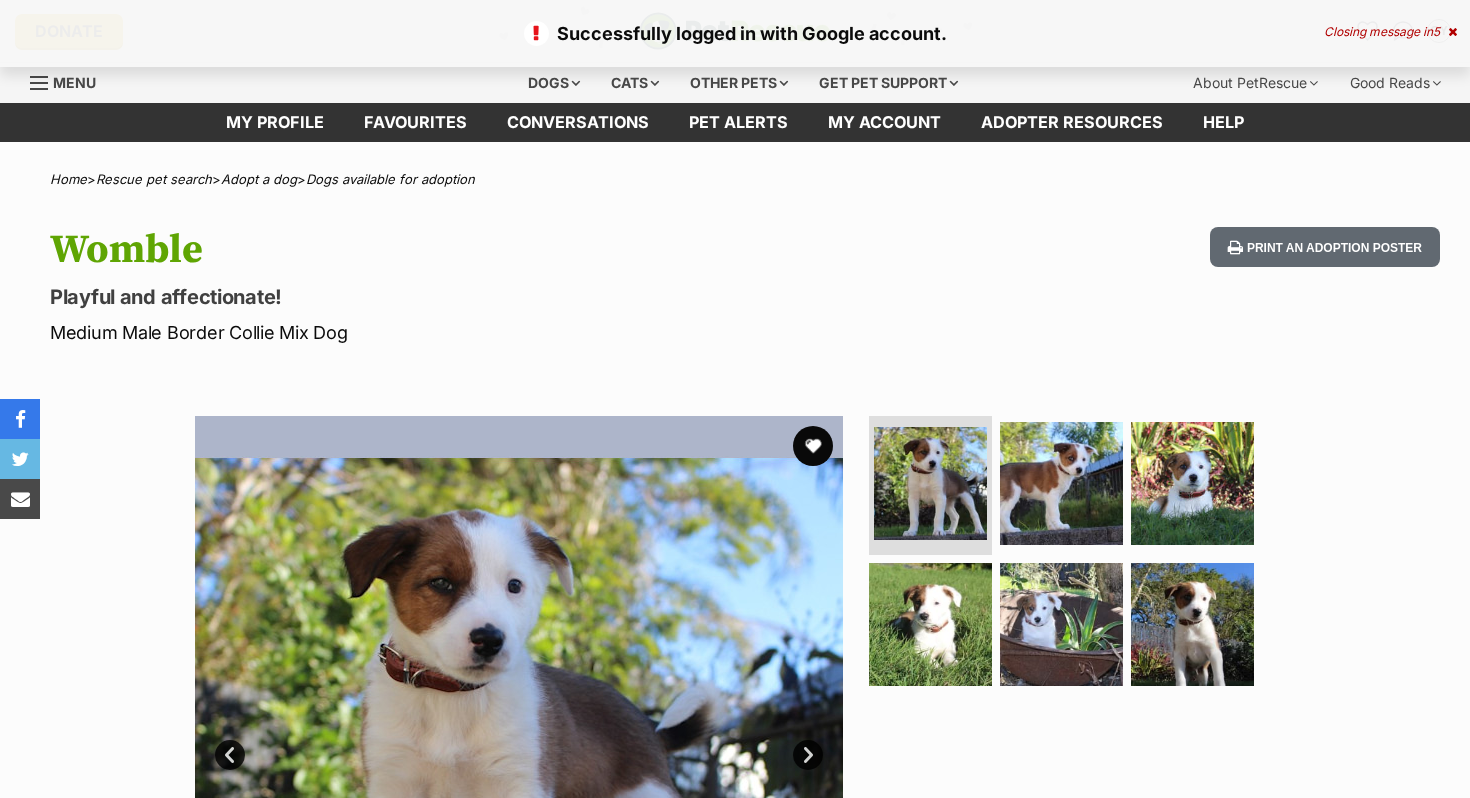 scroll, scrollTop: 0, scrollLeft: 0, axis: both 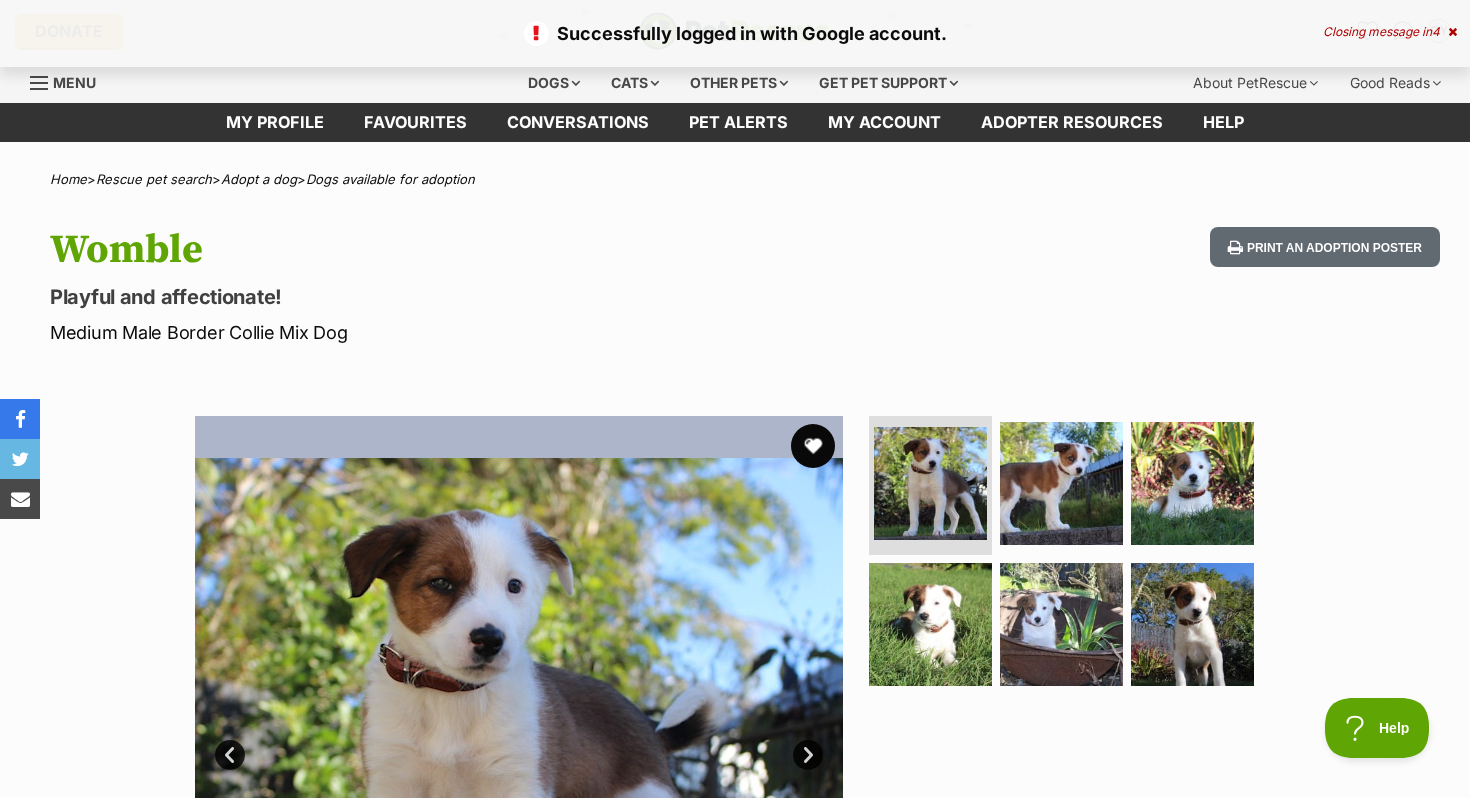 click at bounding box center (813, 446) 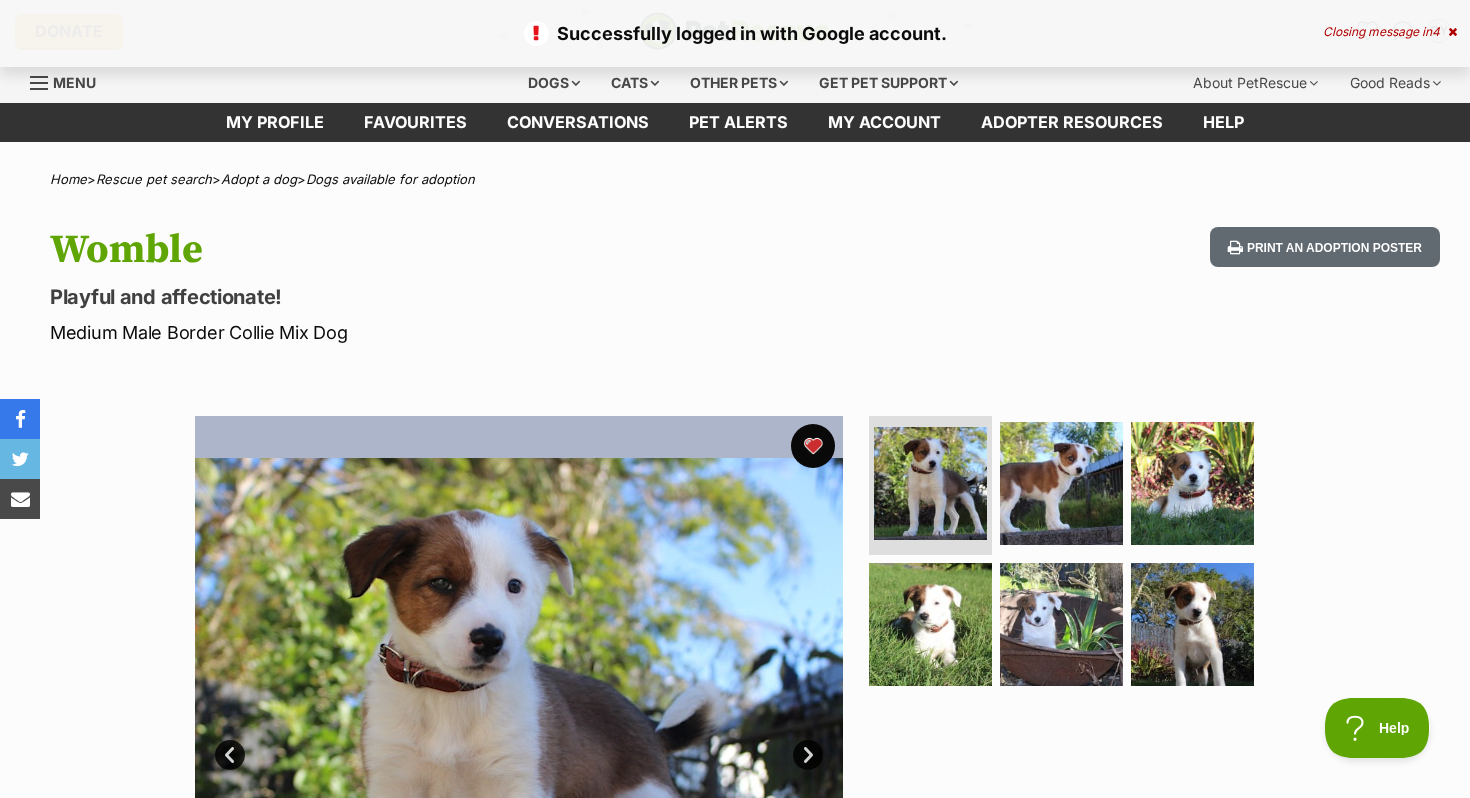 scroll, scrollTop: 0, scrollLeft: 0, axis: both 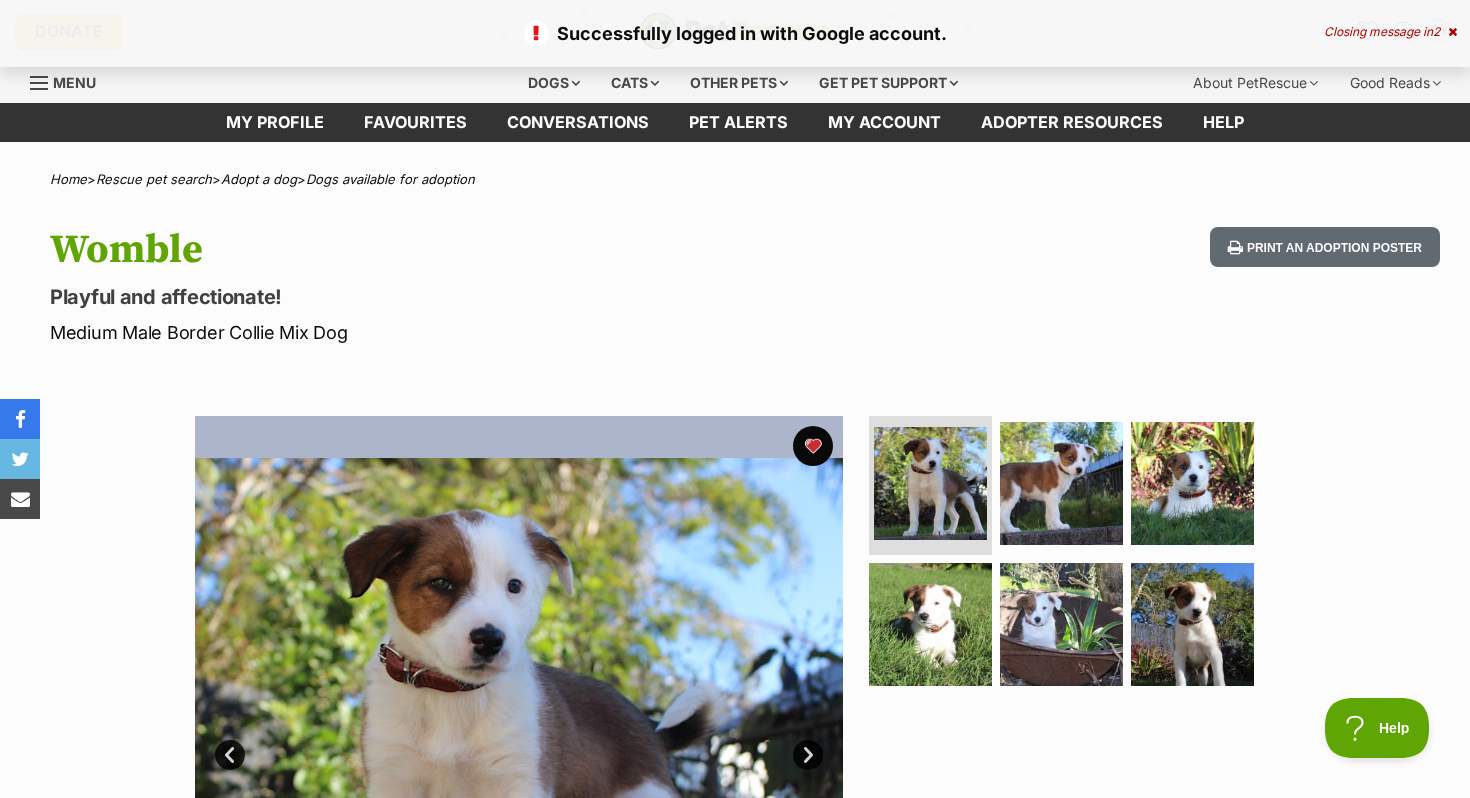 click on "Closing message in
2" at bounding box center (1390, 32) 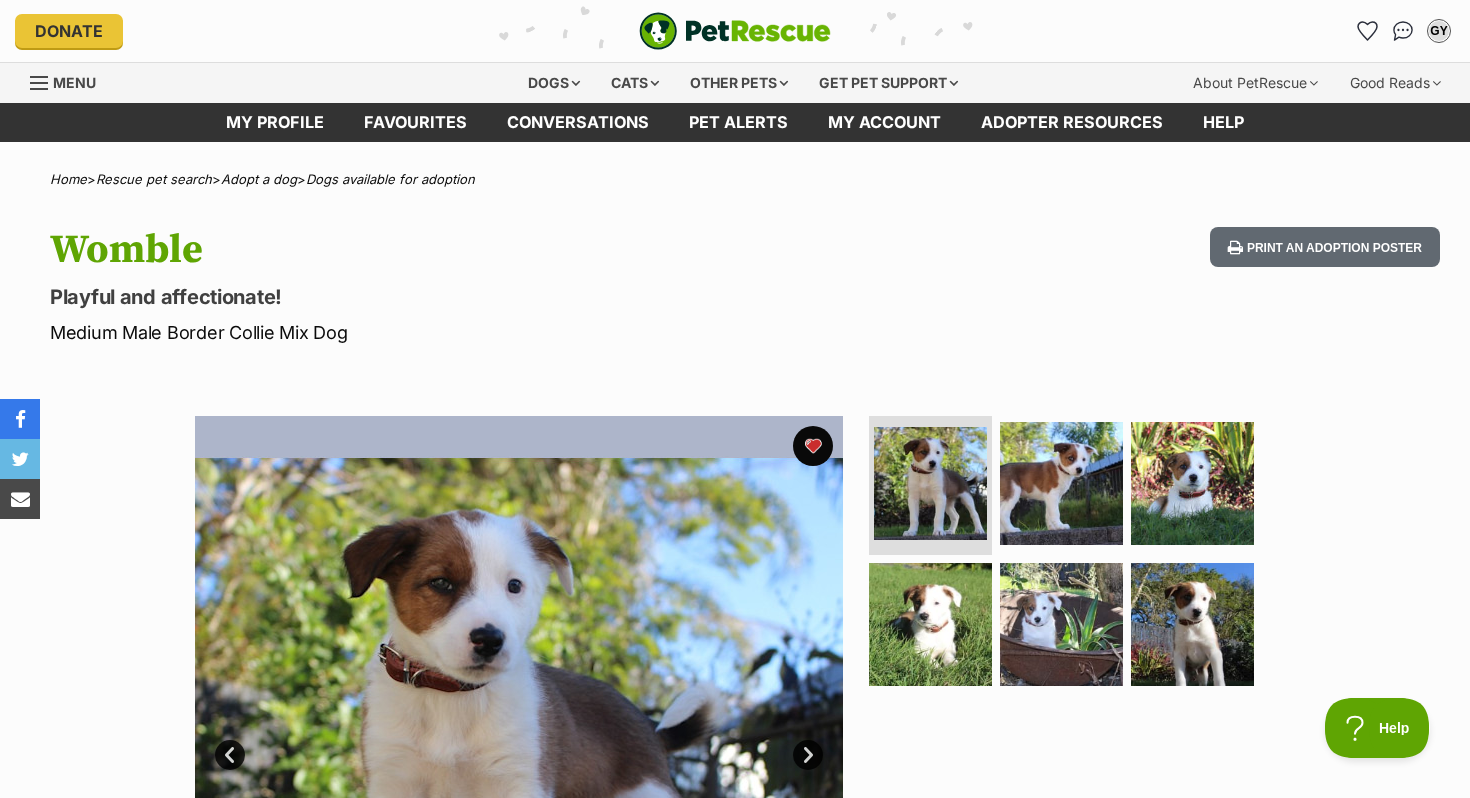 scroll, scrollTop: 0, scrollLeft: 0, axis: both 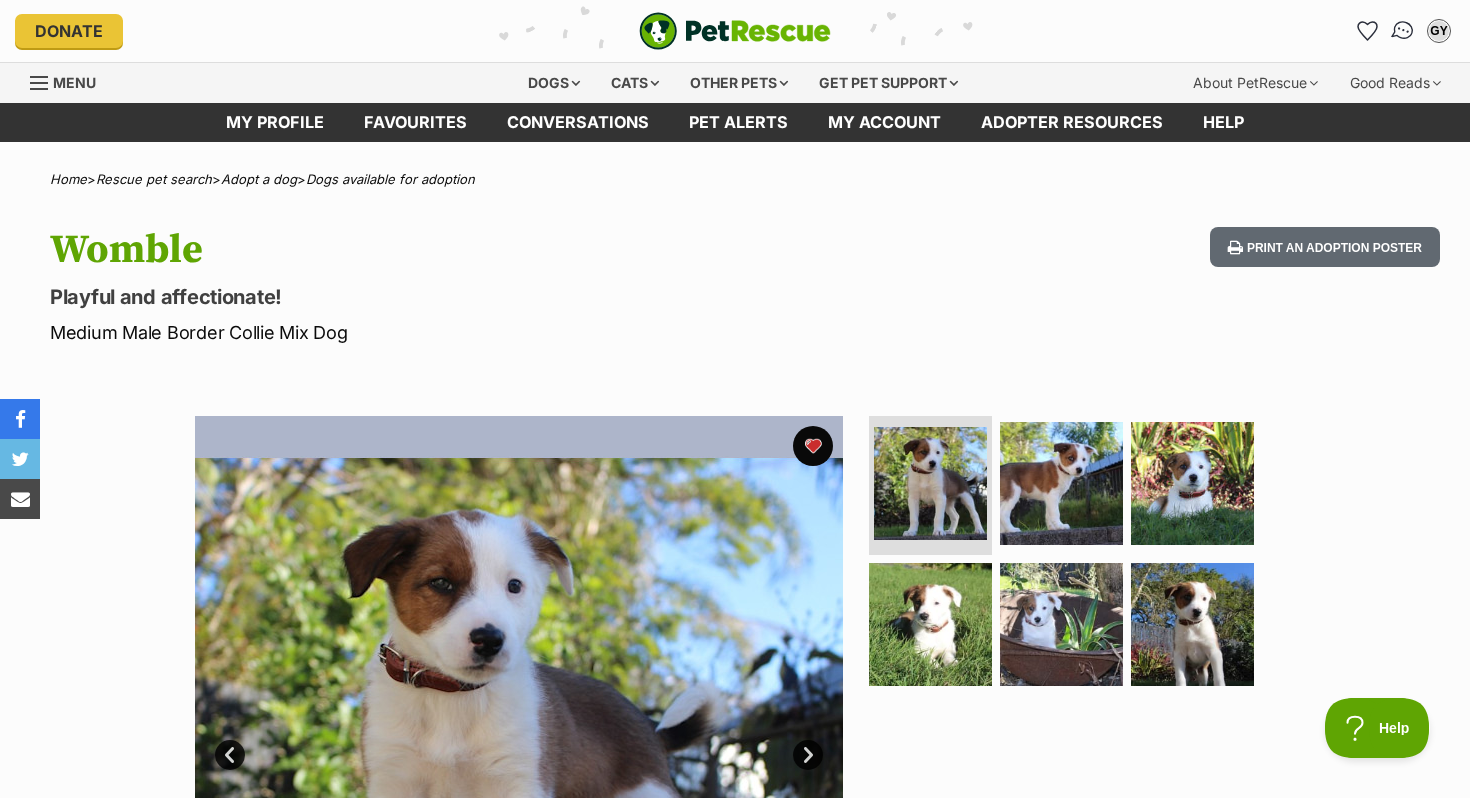 click at bounding box center [1403, 31] 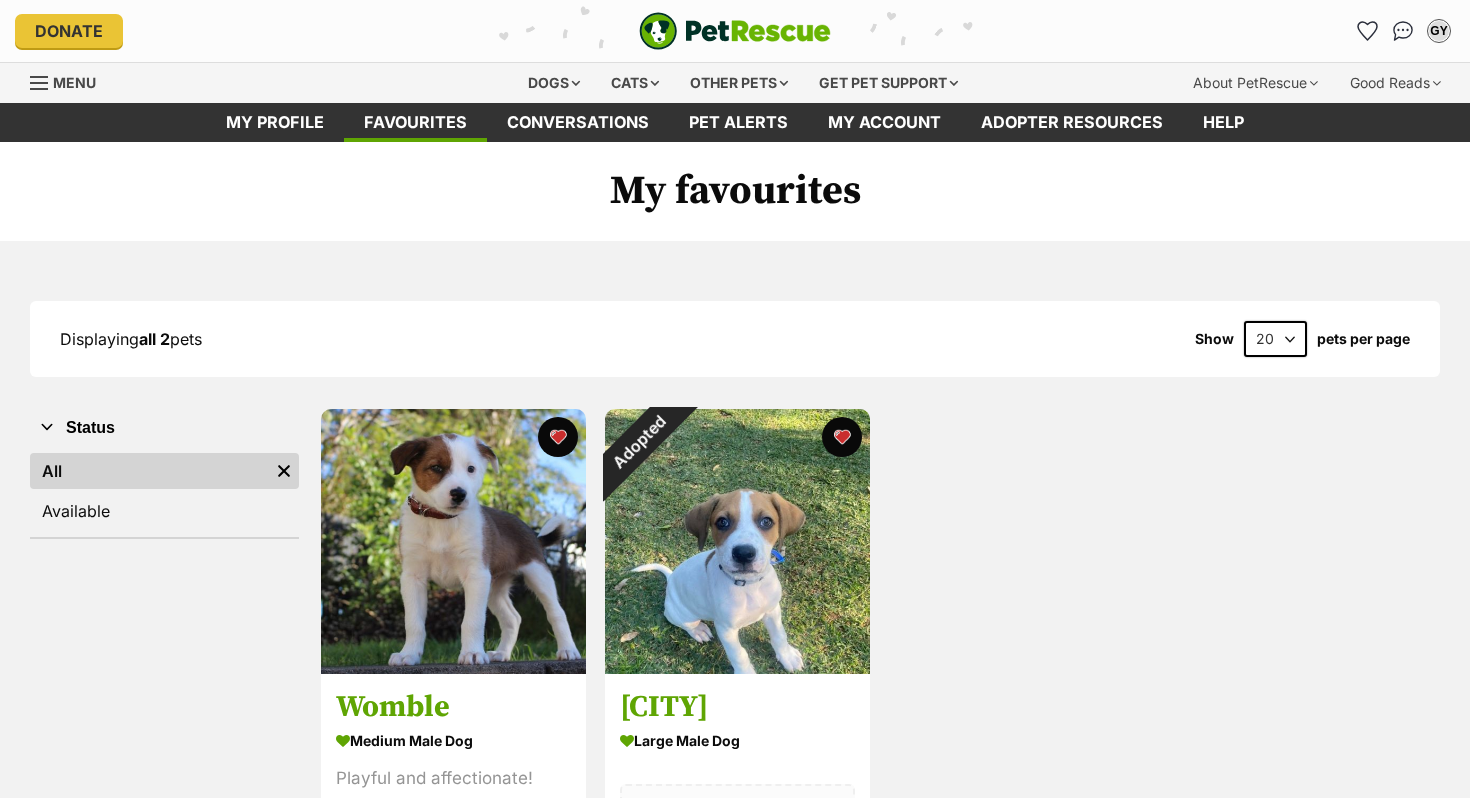 scroll, scrollTop: 0, scrollLeft: 0, axis: both 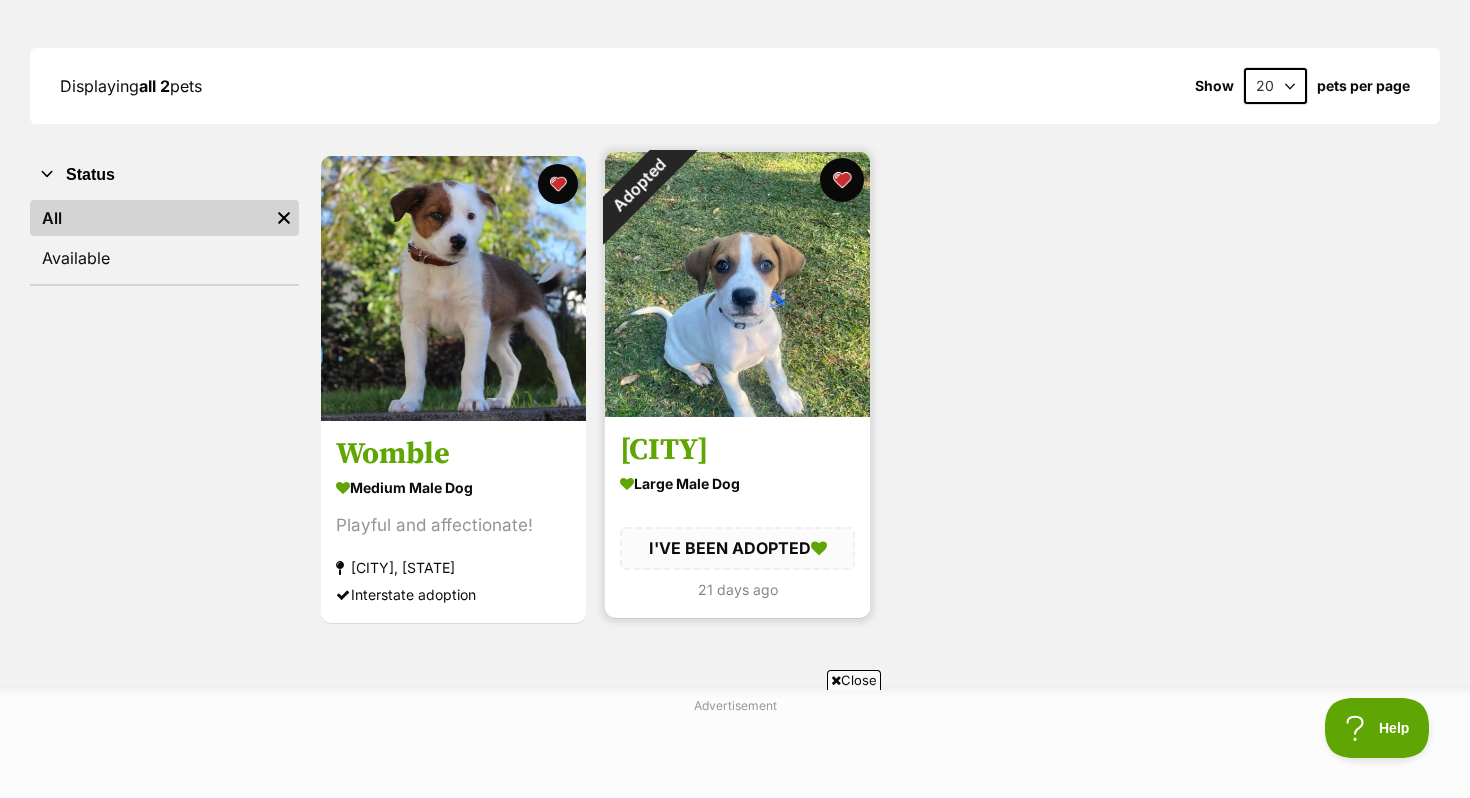 click at bounding box center [842, 180] 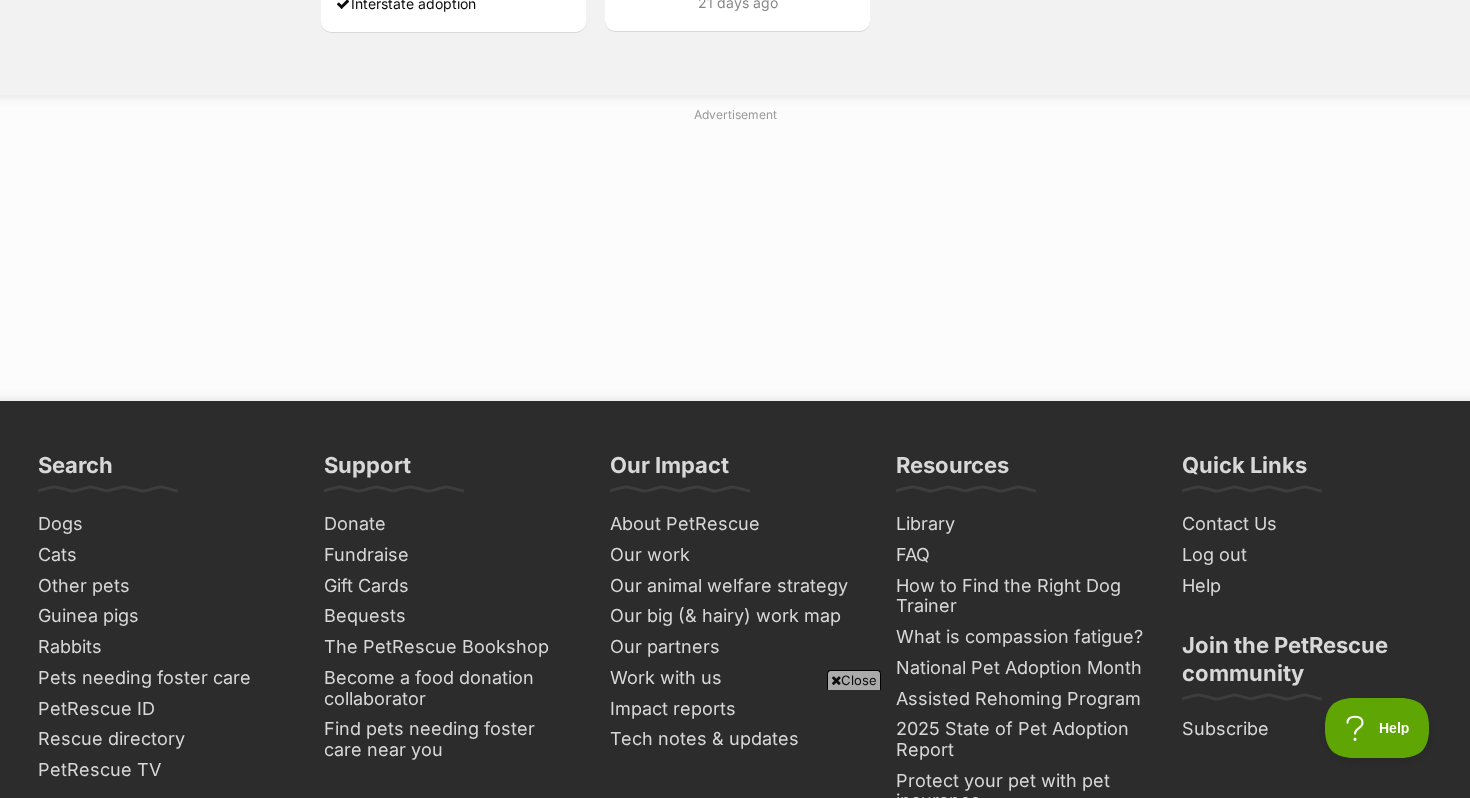 scroll, scrollTop: 0, scrollLeft: 0, axis: both 